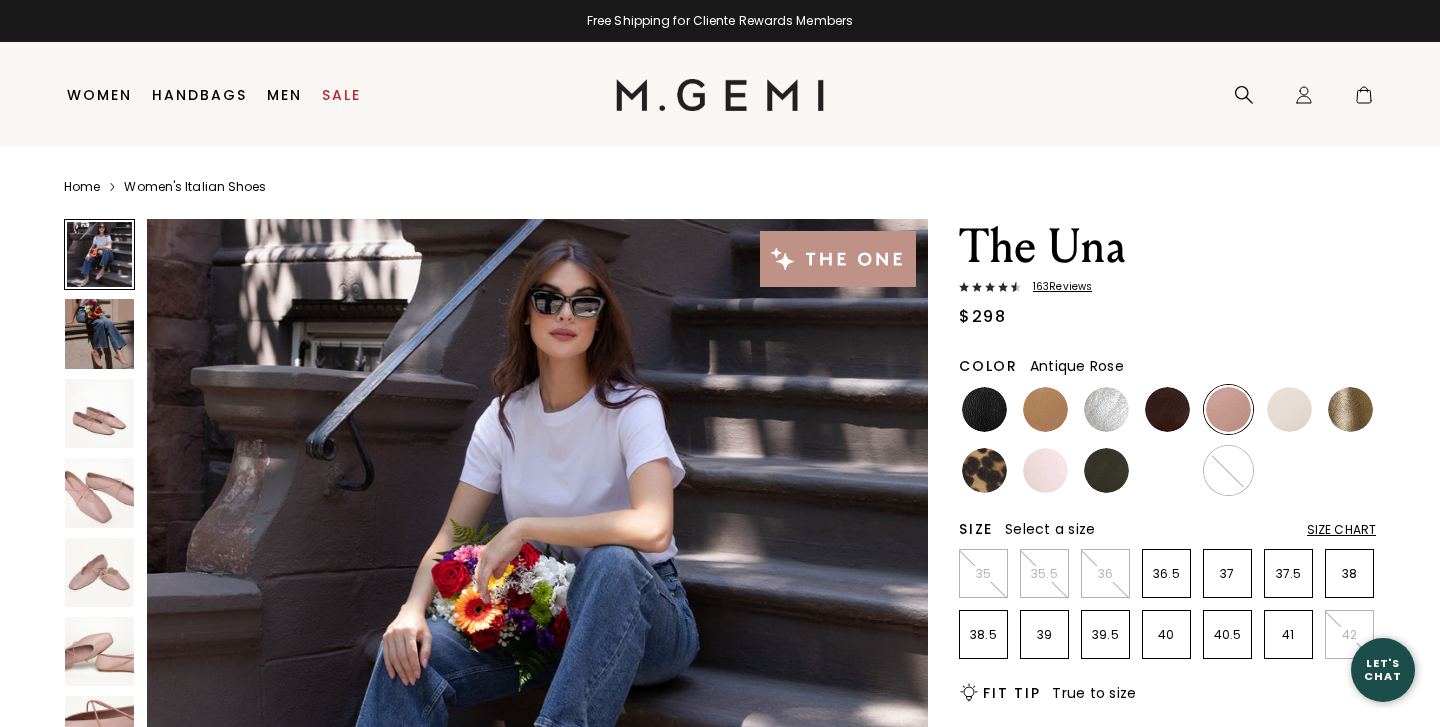 scroll, scrollTop: 0, scrollLeft: 0, axis: both 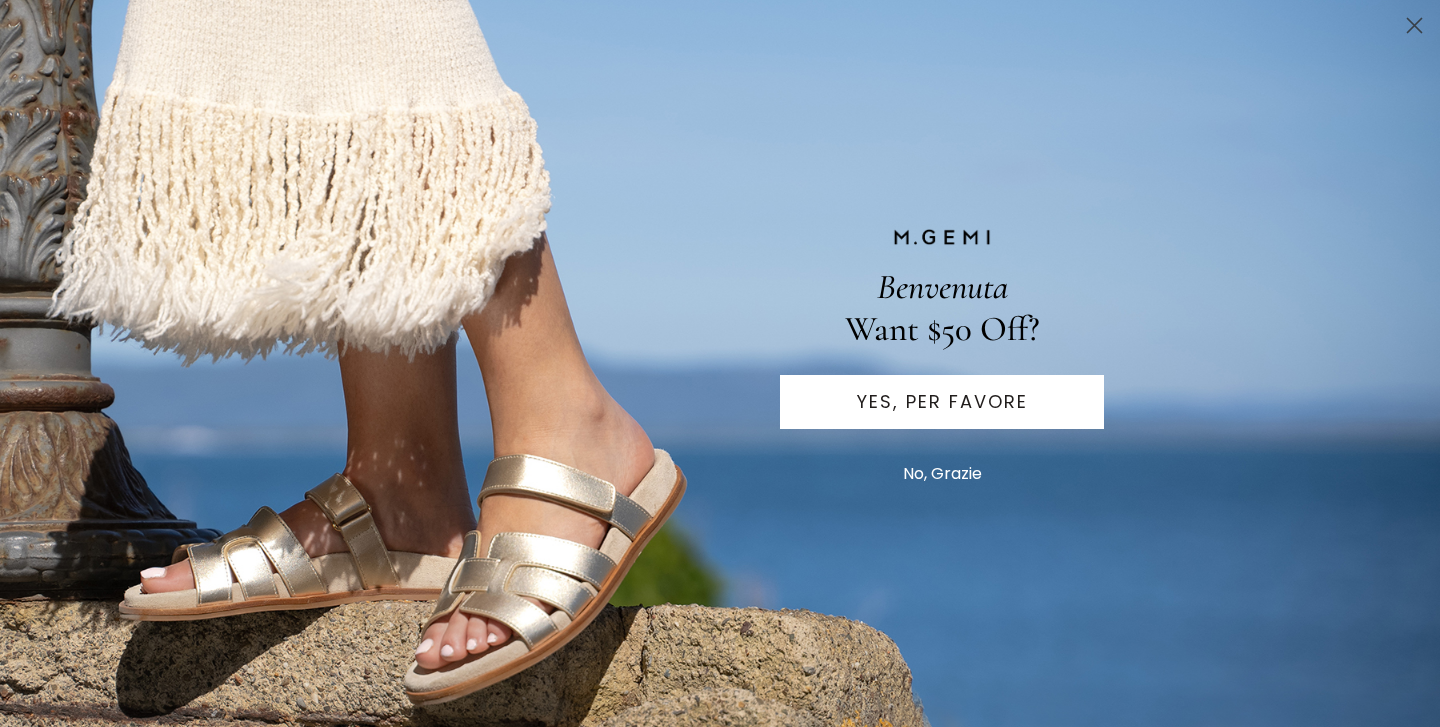 click 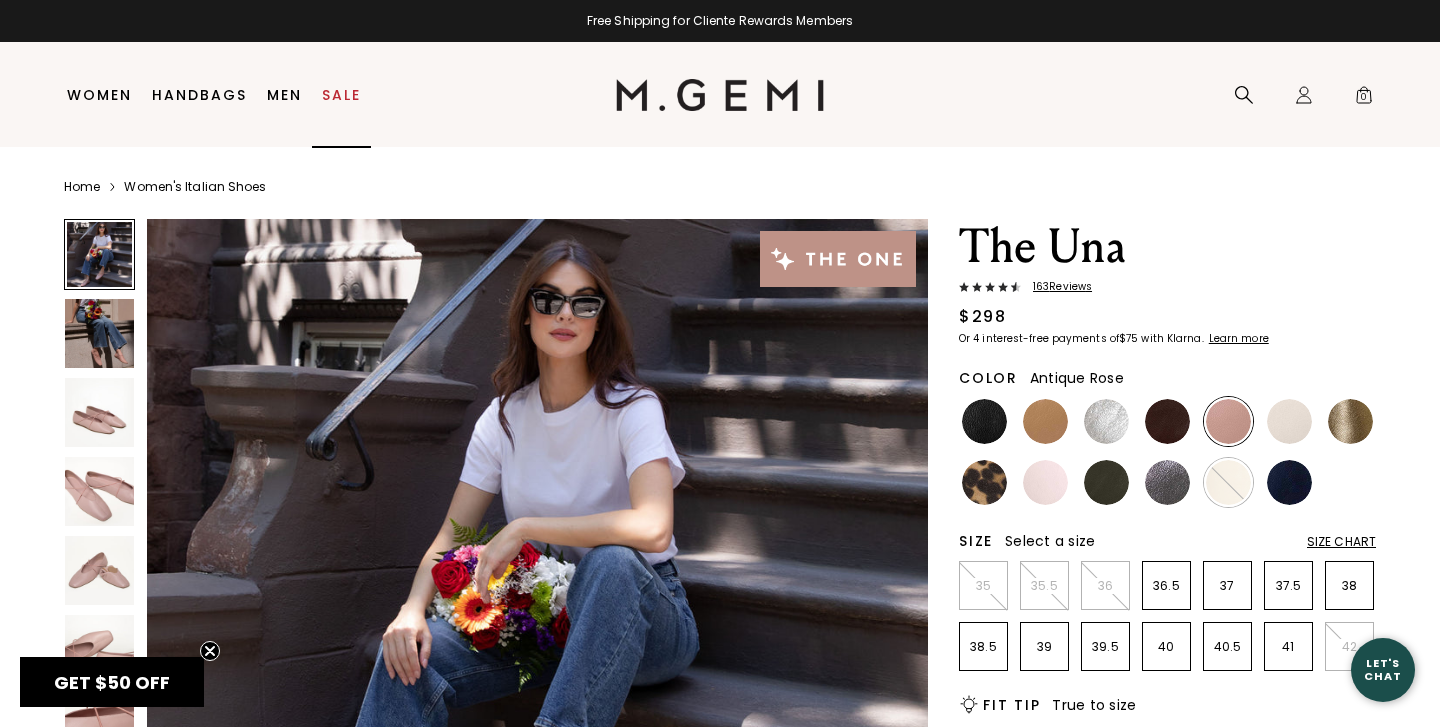 click on "Sale" at bounding box center (341, 95) 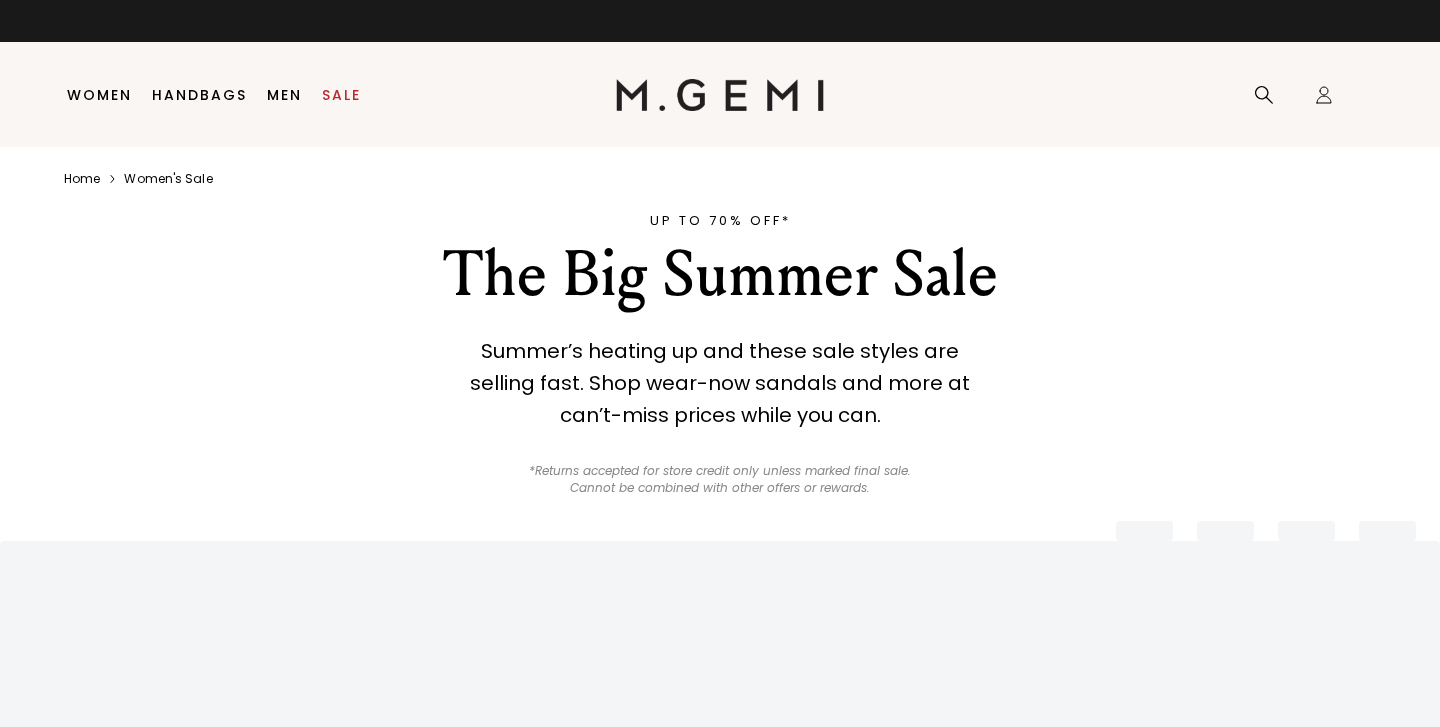 scroll, scrollTop: 0, scrollLeft: 0, axis: both 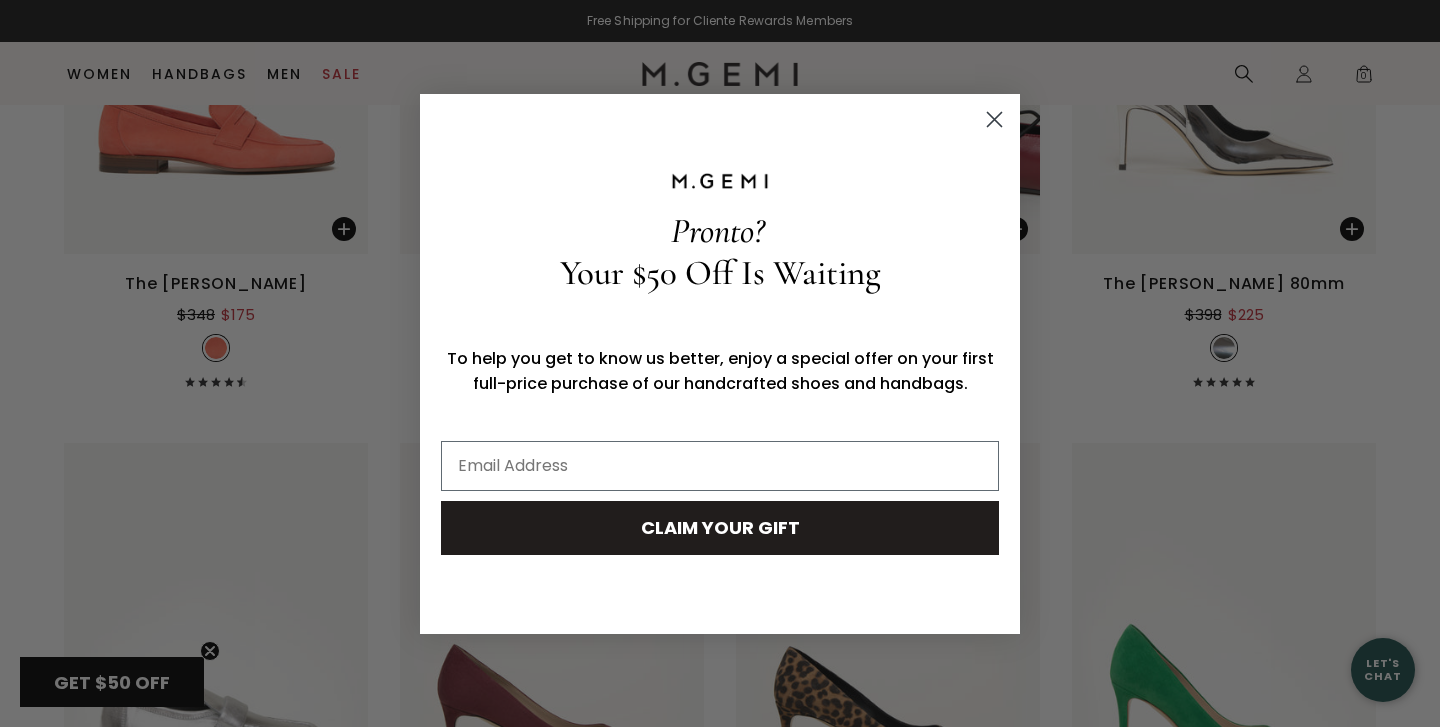 click on "Close dialog" 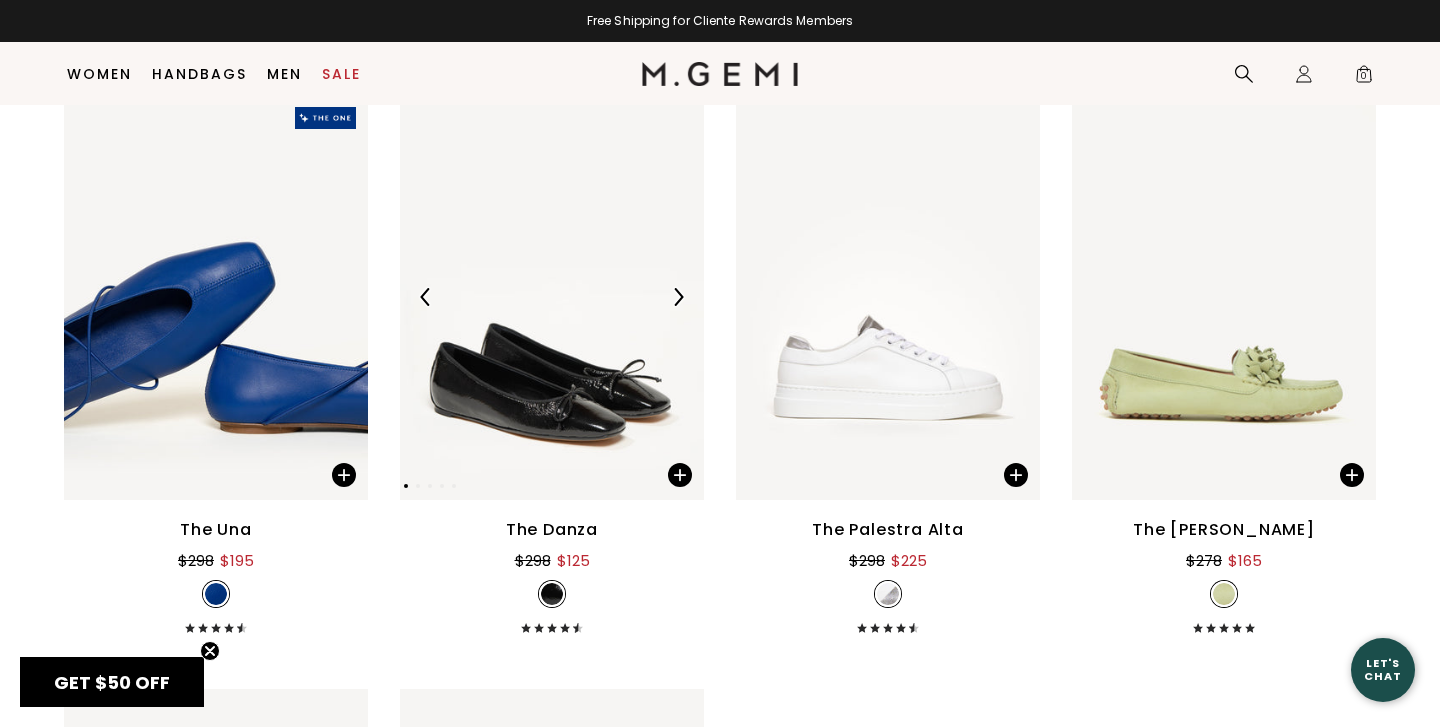 scroll, scrollTop: 19203, scrollLeft: 0, axis: vertical 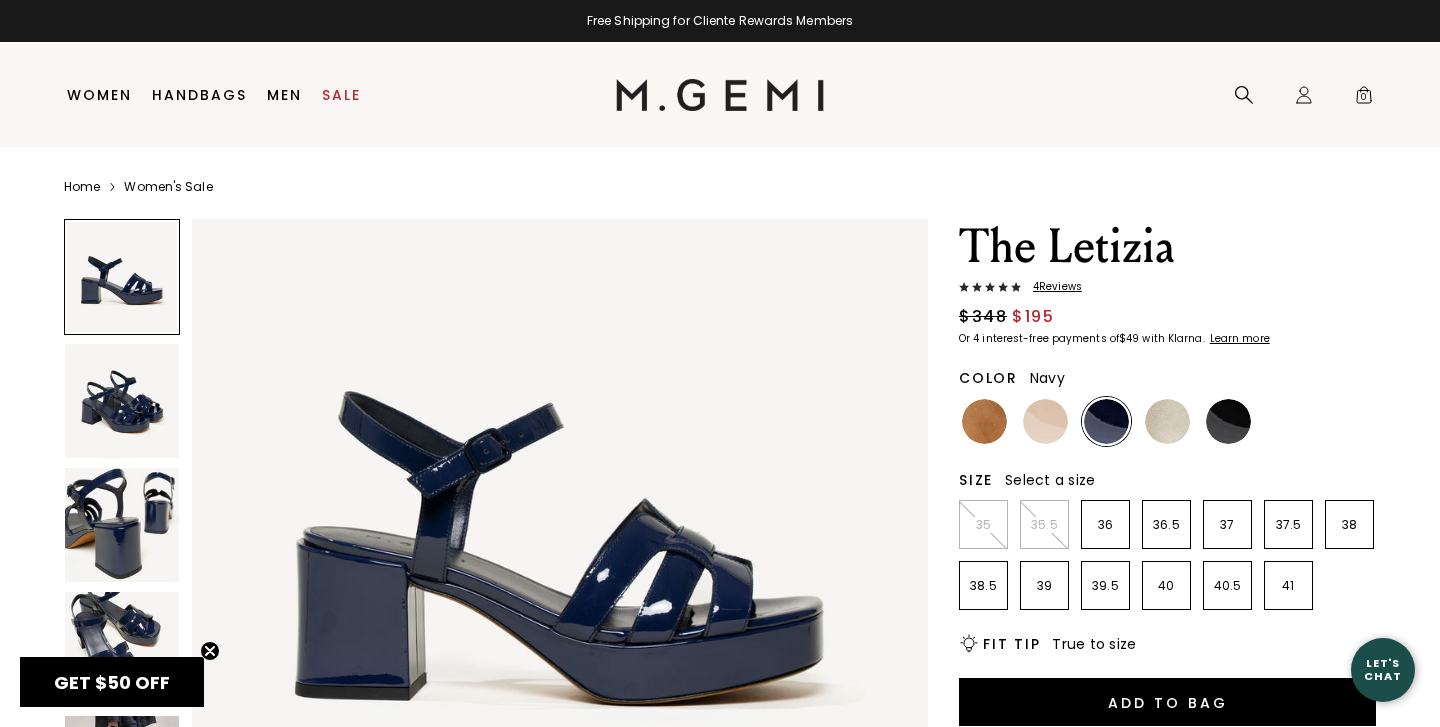 click at bounding box center (122, 401) 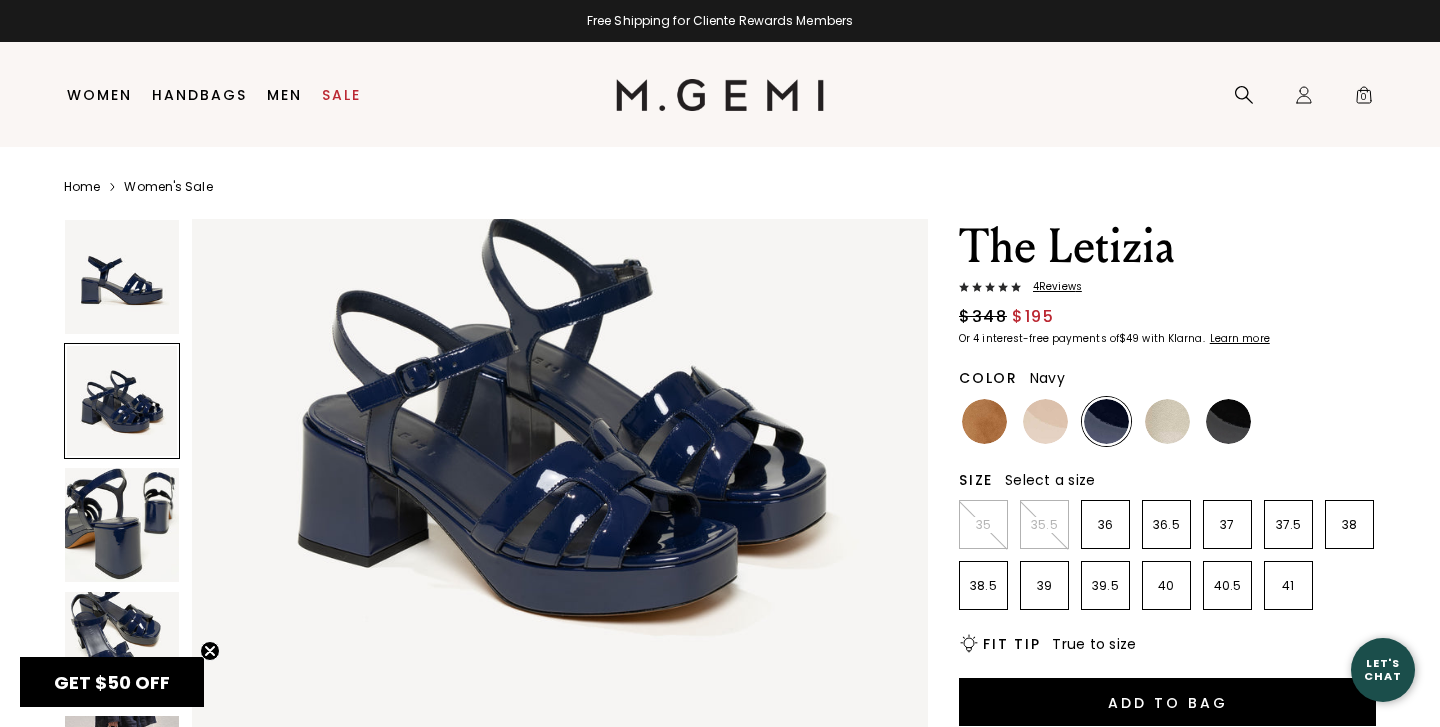 scroll, scrollTop: 931, scrollLeft: 0, axis: vertical 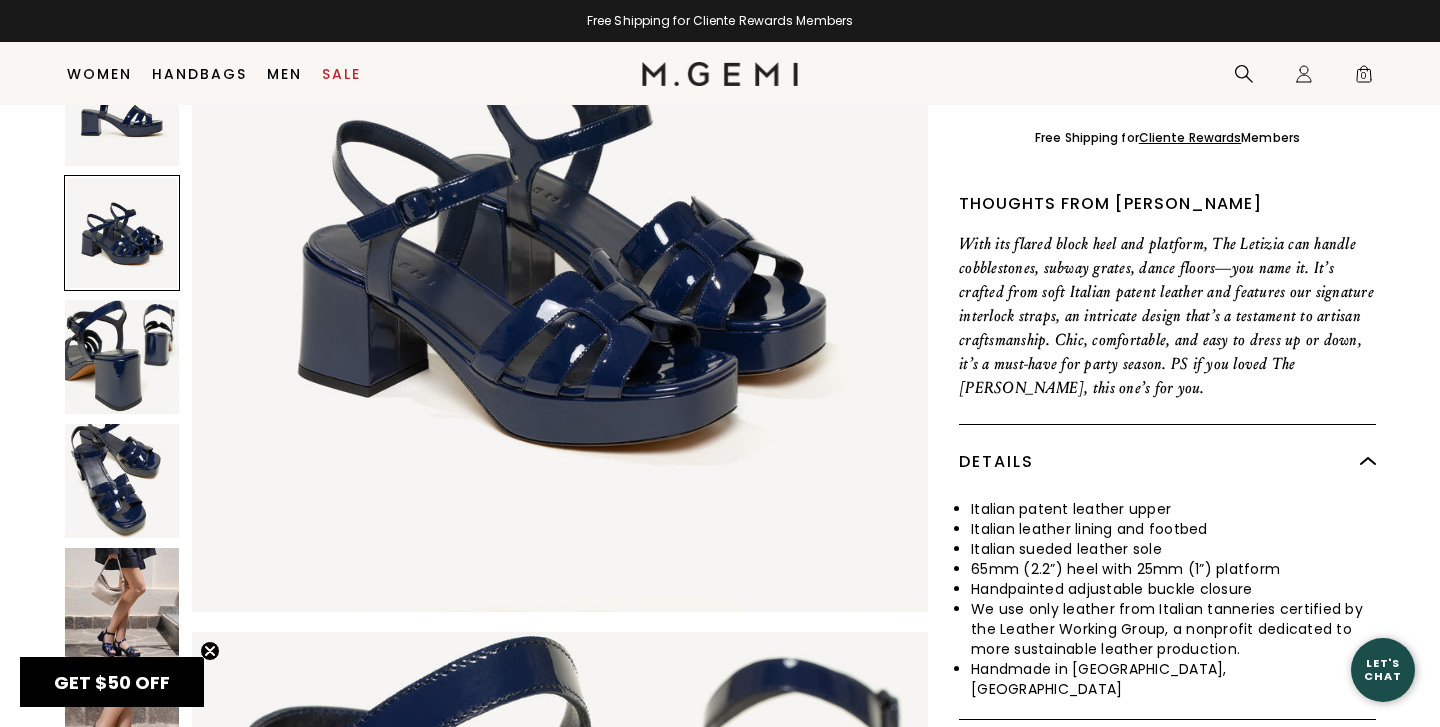 click at bounding box center [122, 605] 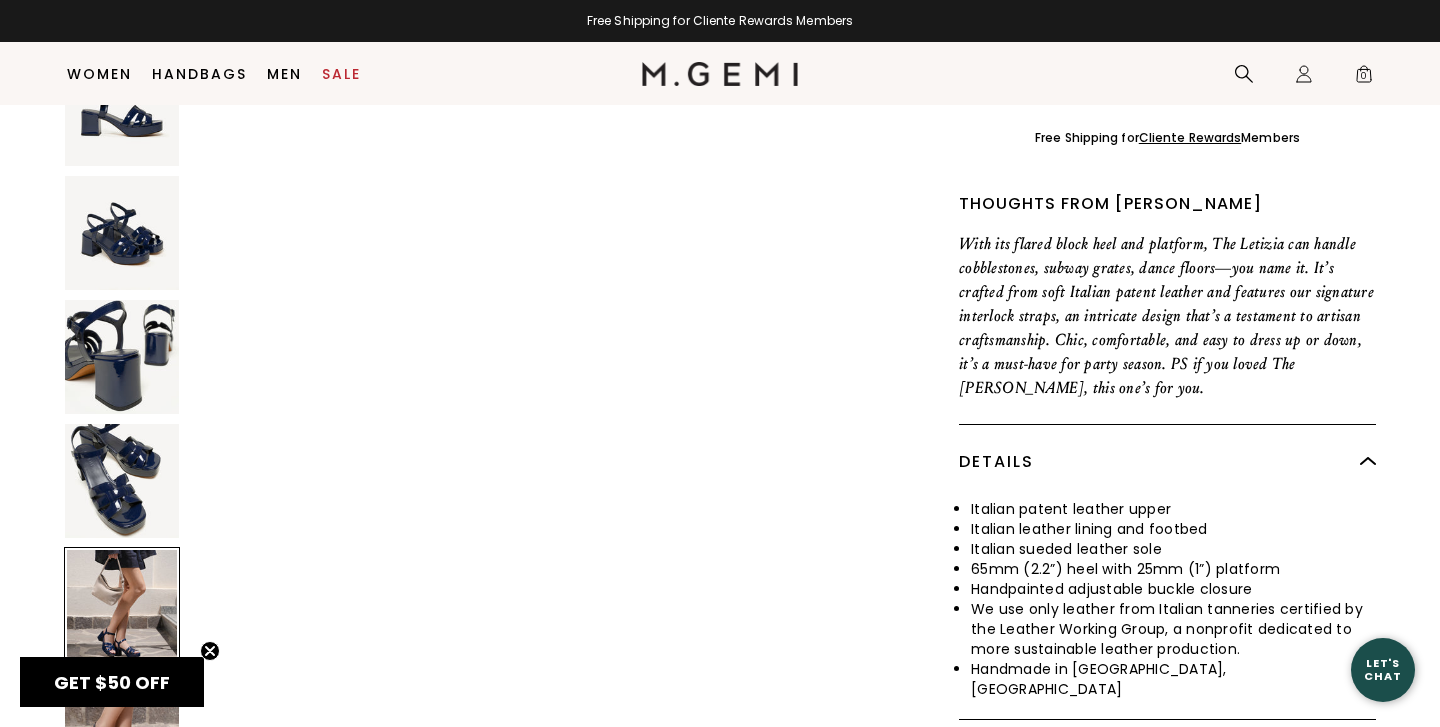 scroll, scrollTop: 3800, scrollLeft: 0, axis: vertical 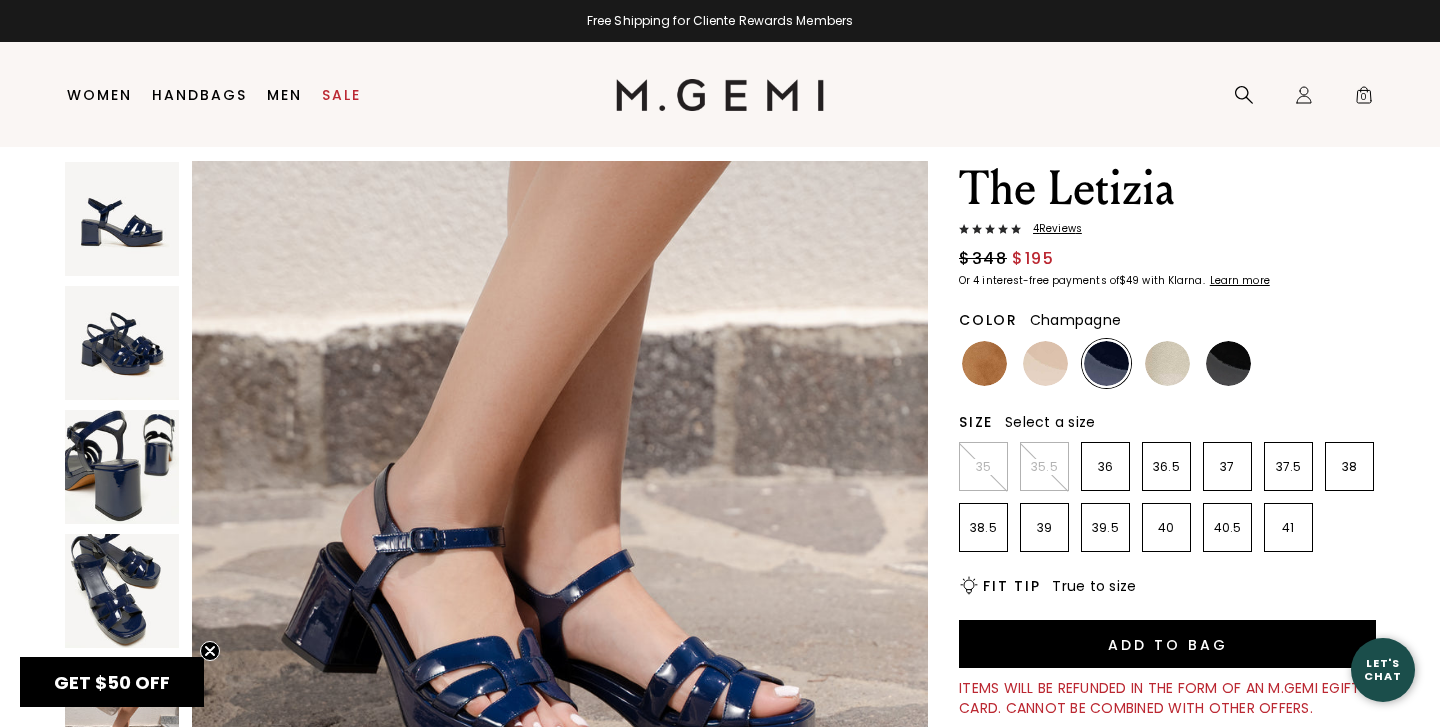 click at bounding box center [1167, 363] 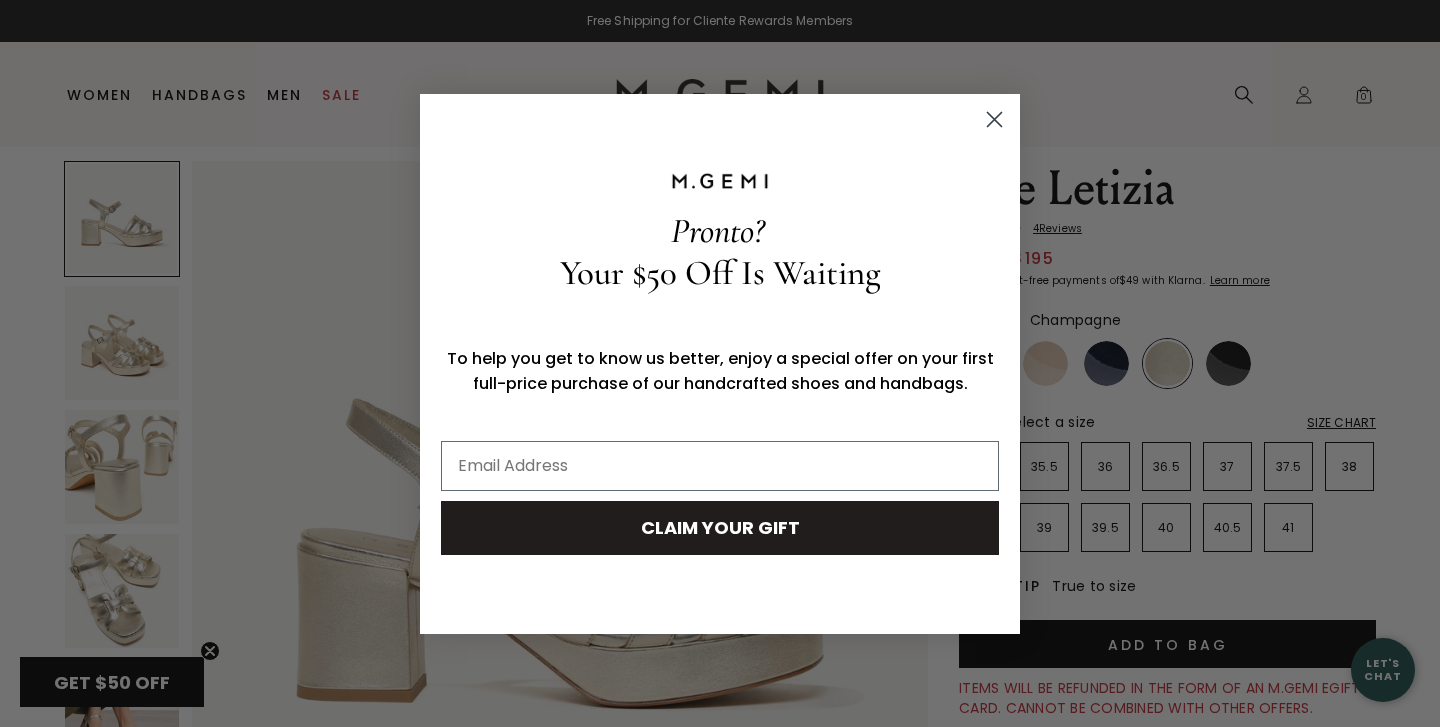 click 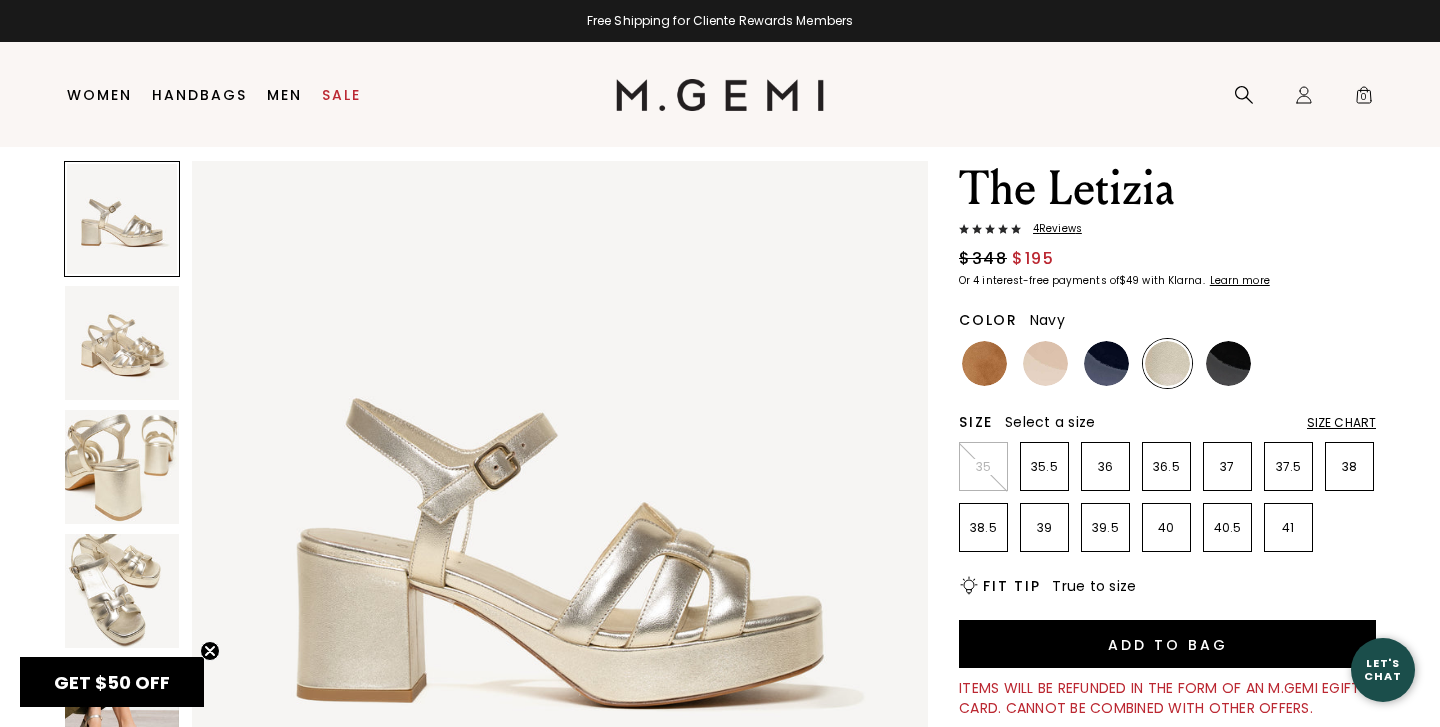 click at bounding box center (1106, 363) 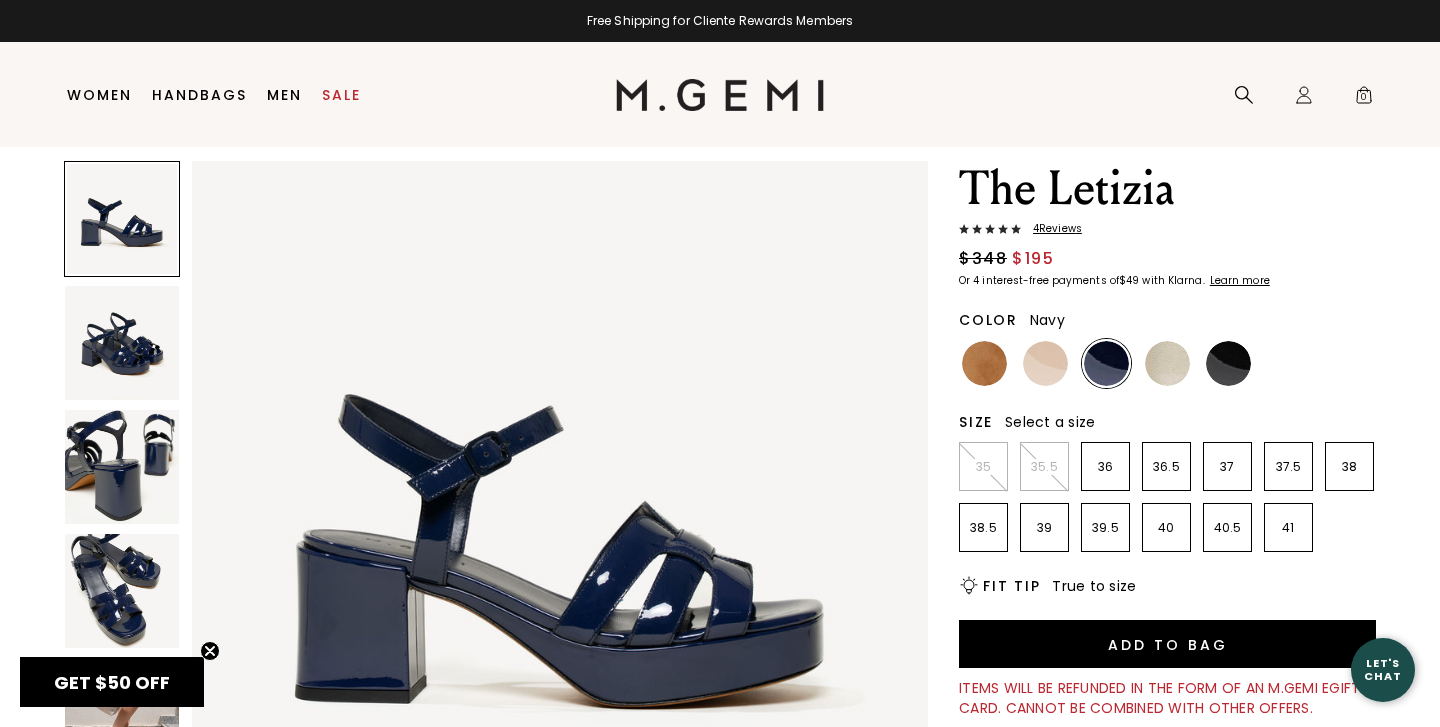 click at bounding box center (1106, 363) 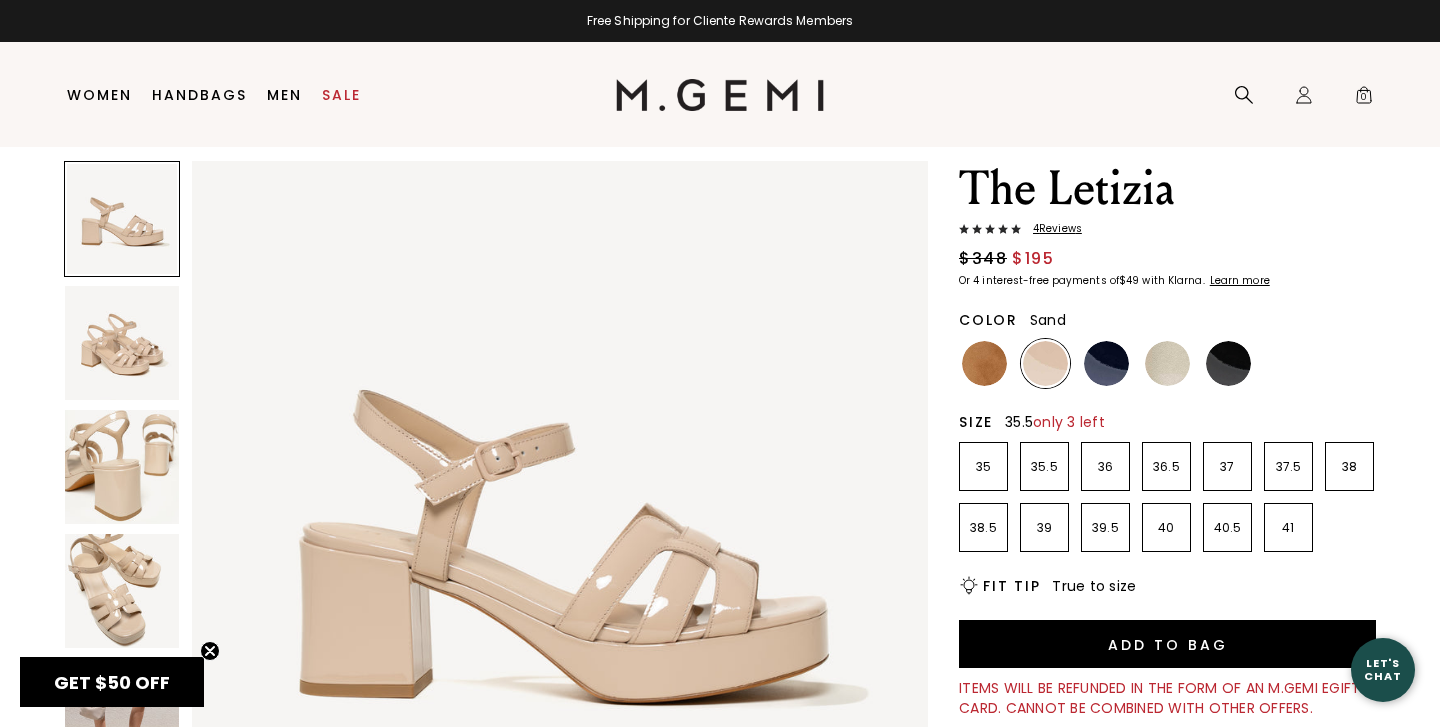click on "35.5" at bounding box center (1044, 466) 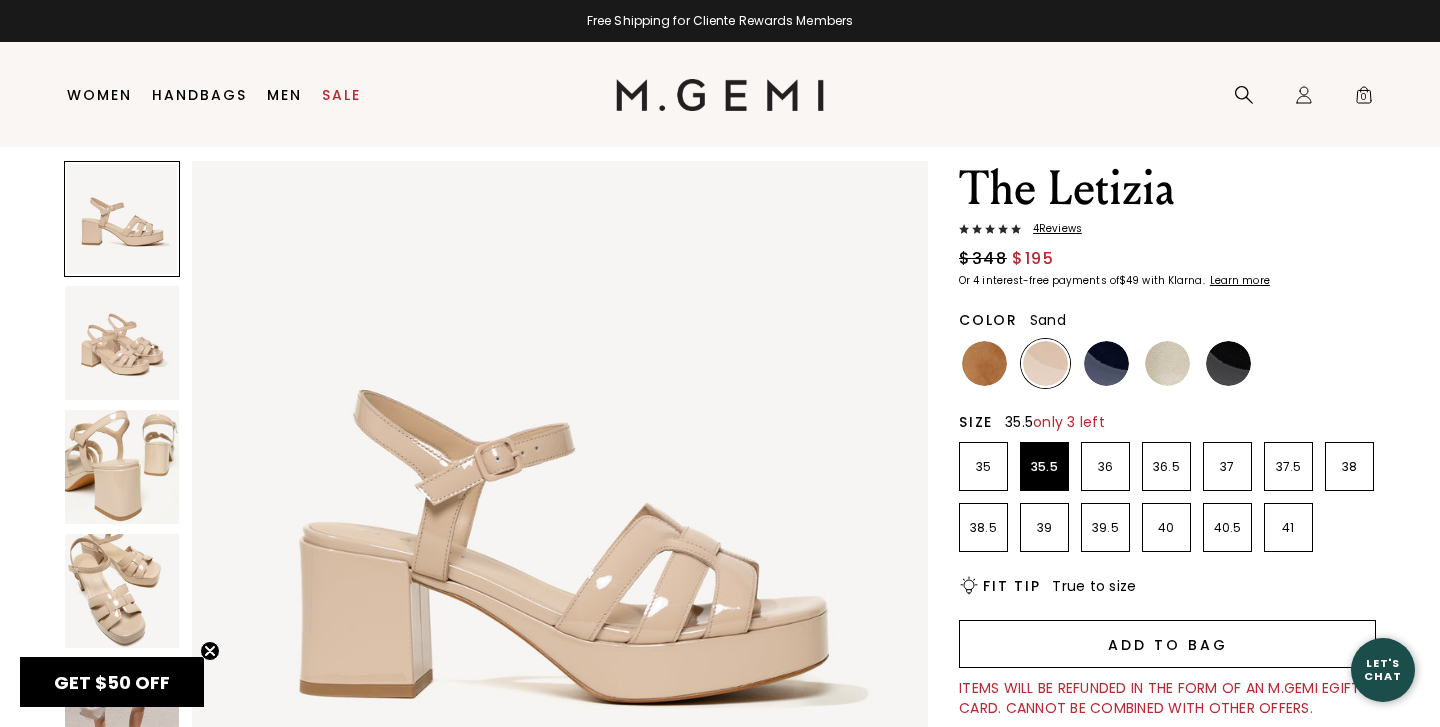 click on "Add to Bag" at bounding box center (1167, 644) 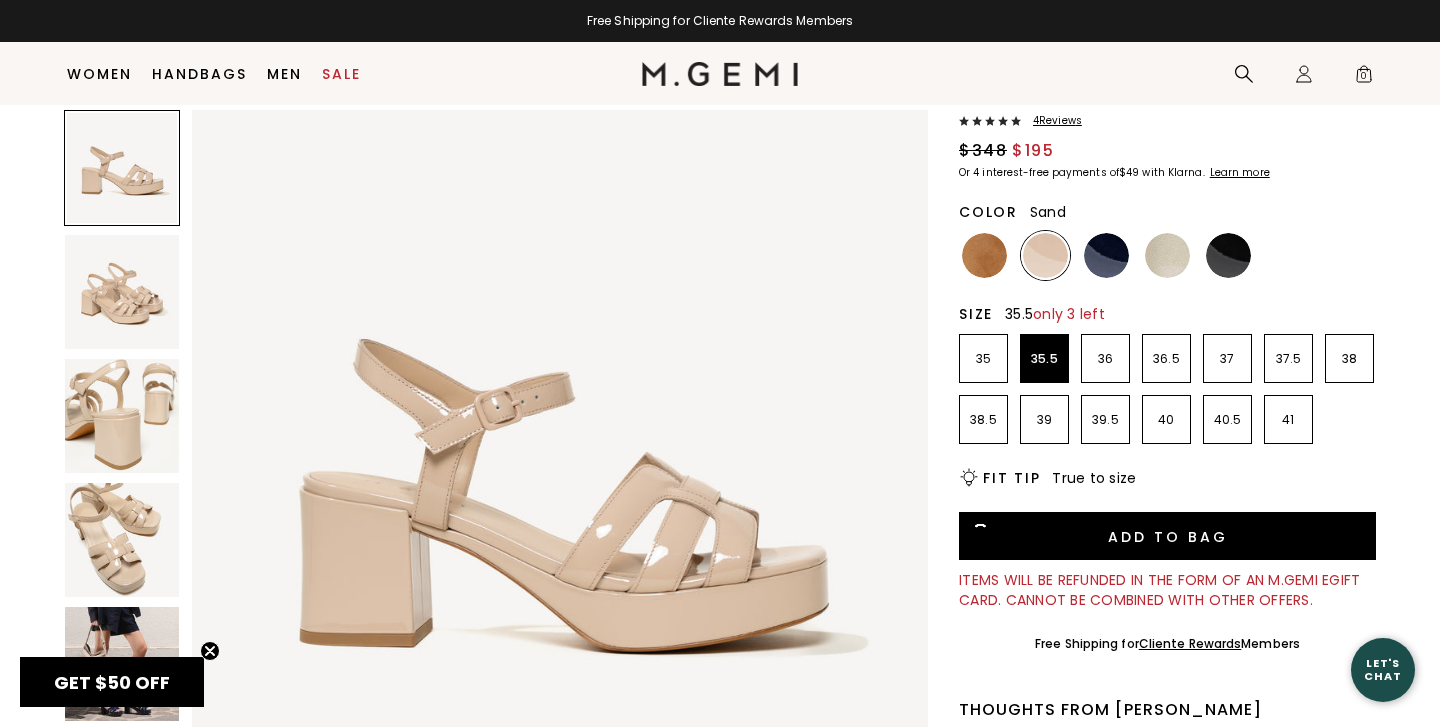 scroll, scrollTop: 0, scrollLeft: 0, axis: both 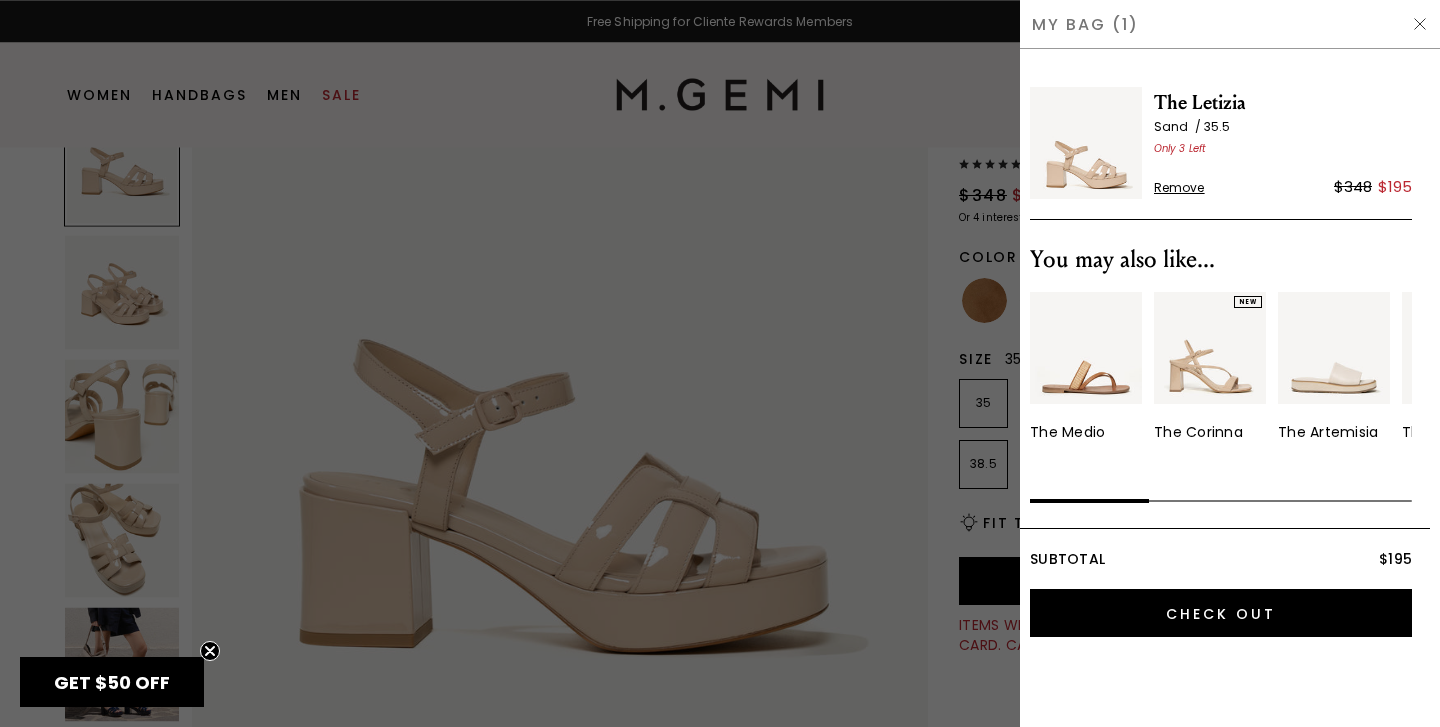 click at bounding box center [720, 363] 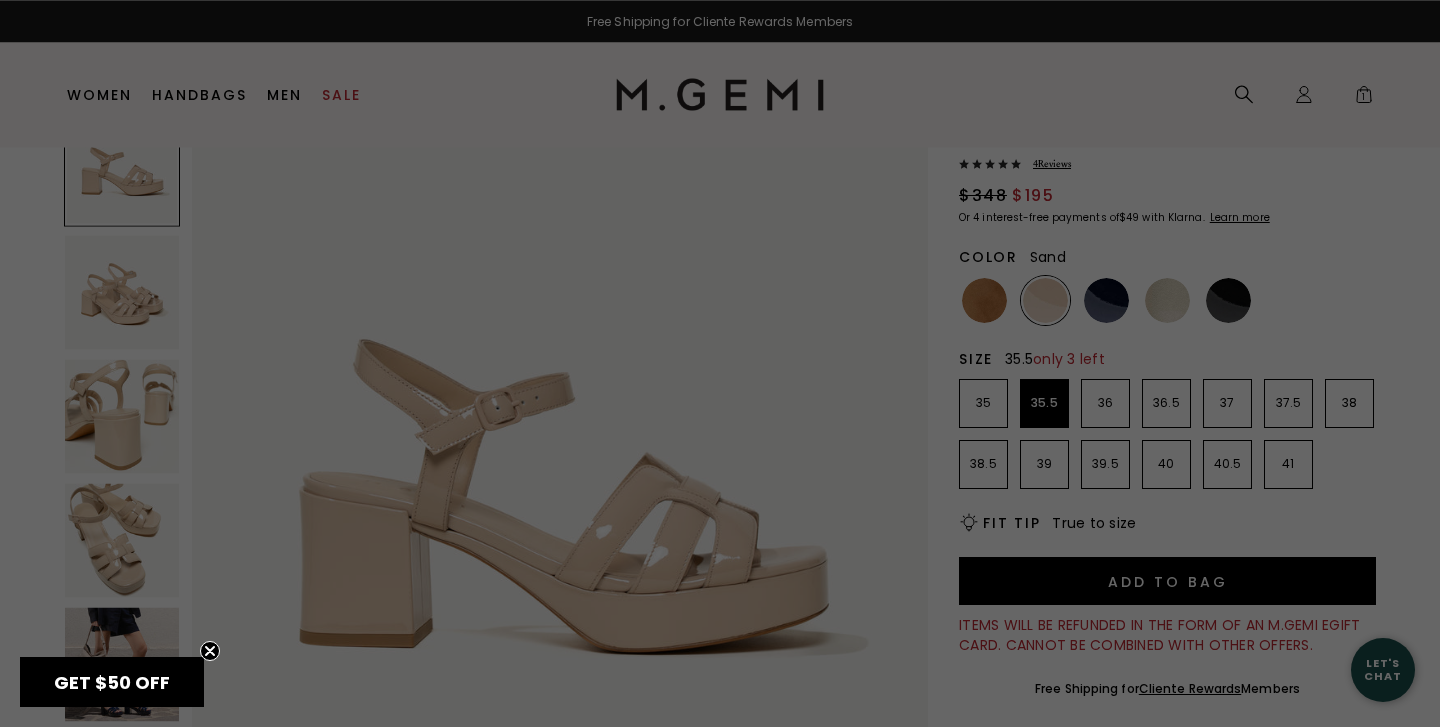 scroll, scrollTop: 82, scrollLeft: 0, axis: vertical 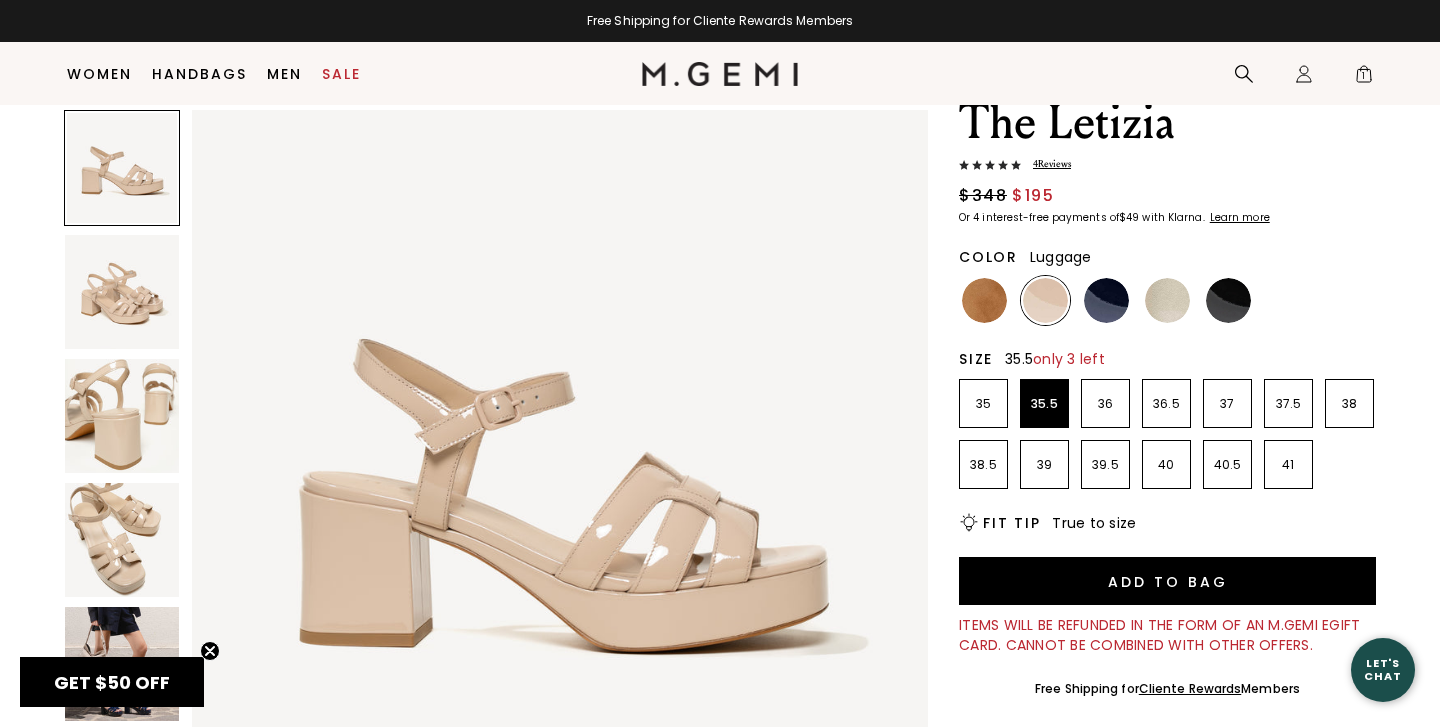 click at bounding box center [984, 300] 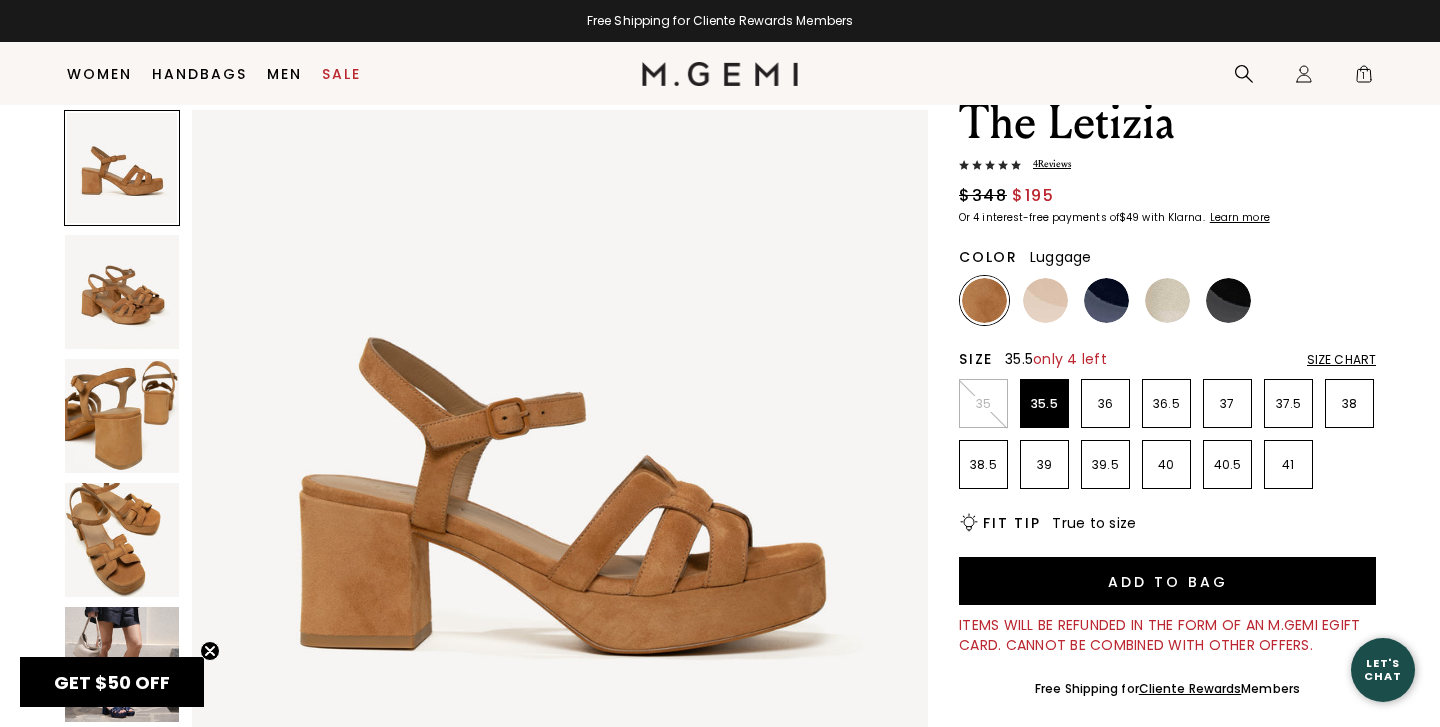scroll, scrollTop: 0, scrollLeft: 0, axis: both 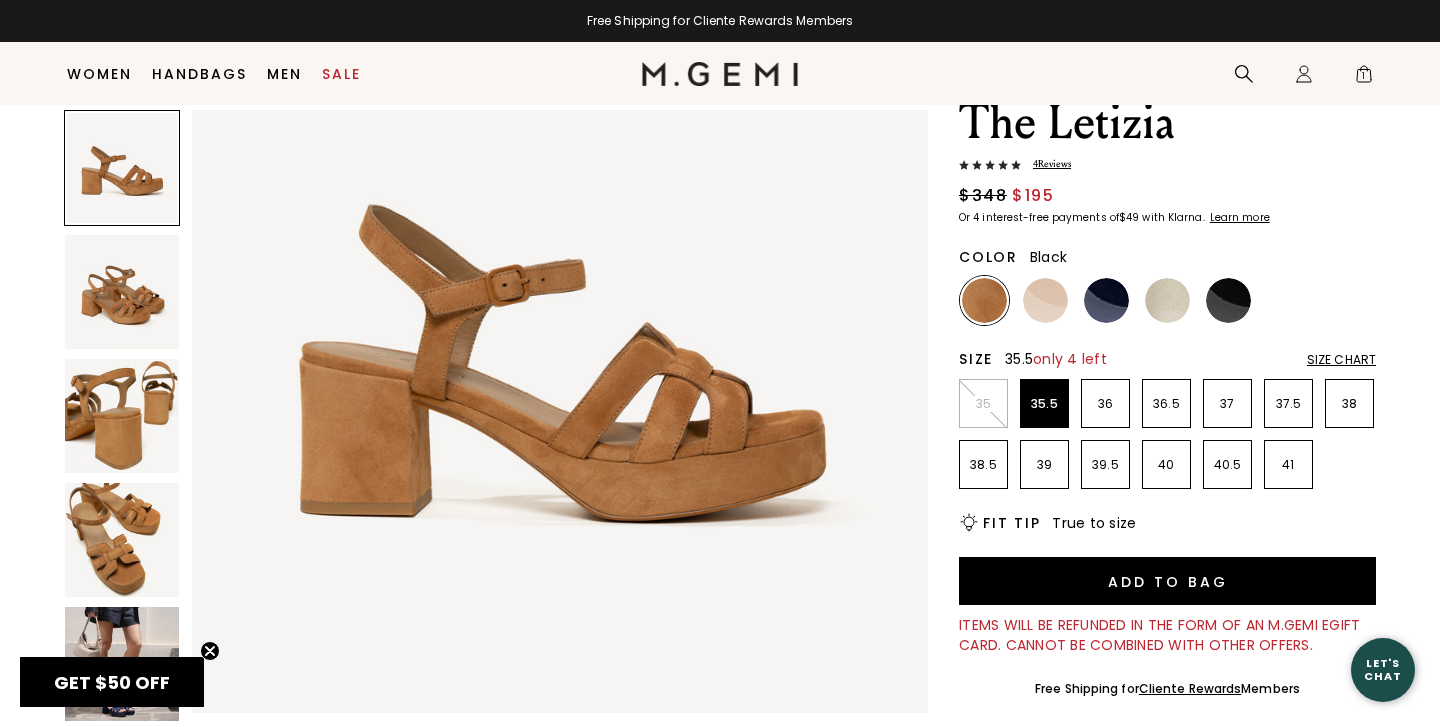 click at bounding box center [1228, 300] 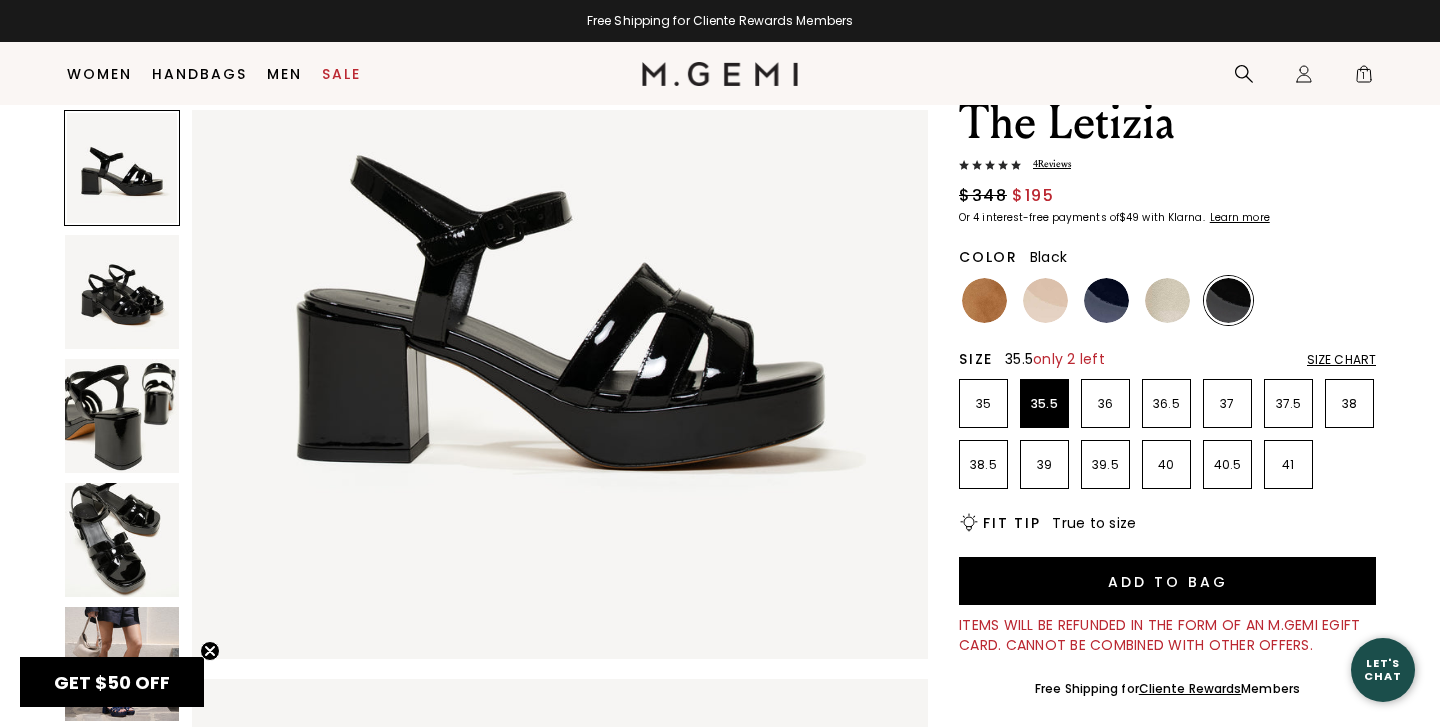 scroll, scrollTop: 241, scrollLeft: 0, axis: vertical 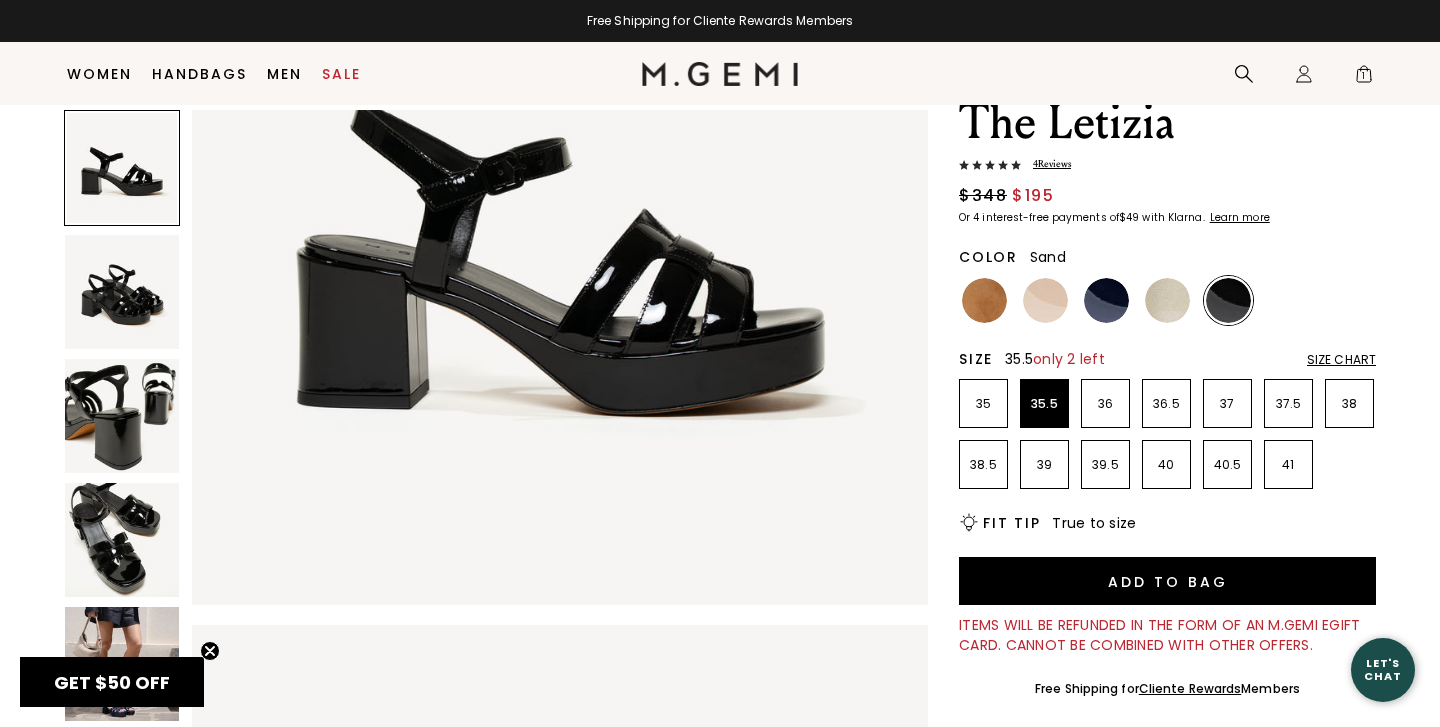 click at bounding box center [1045, 300] 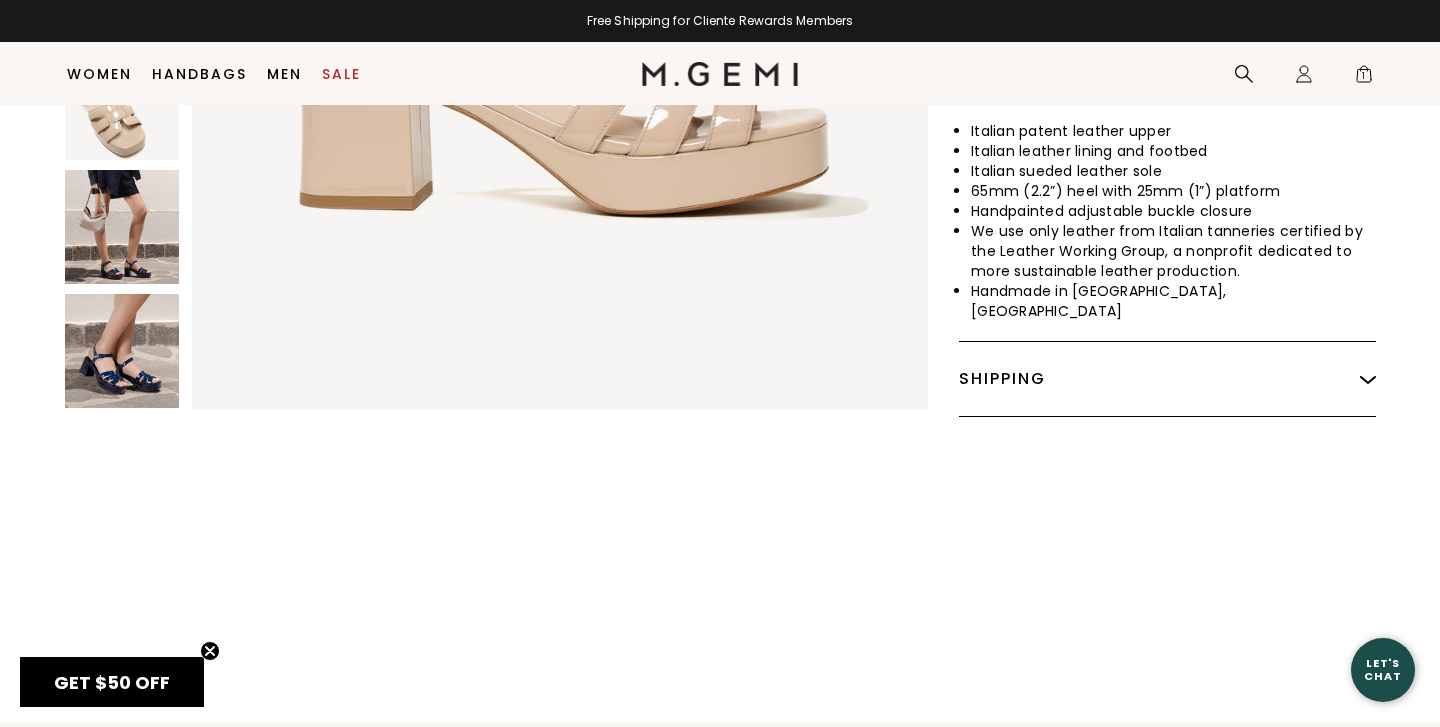 scroll, scrollTop: 1034, scrollLeft: 0, axis: vertical 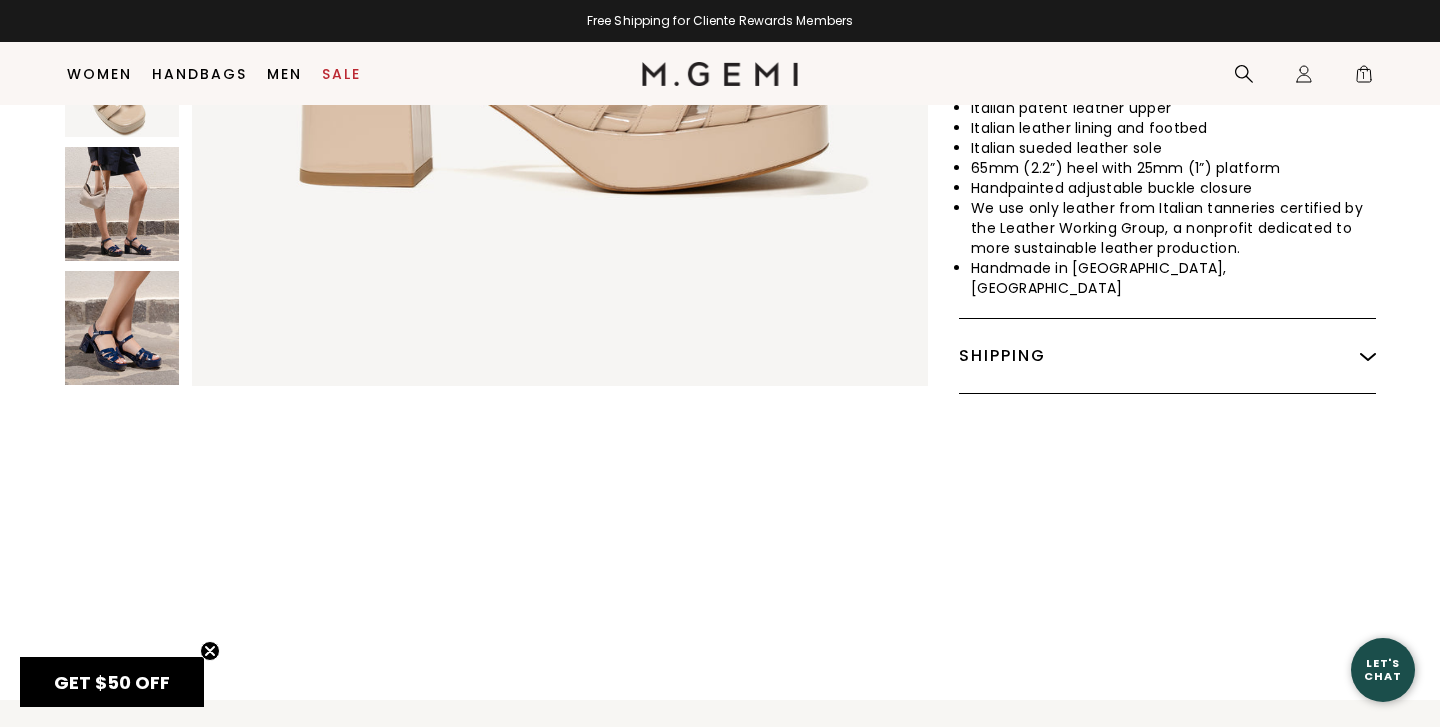 click at bounding box center [122, 328] 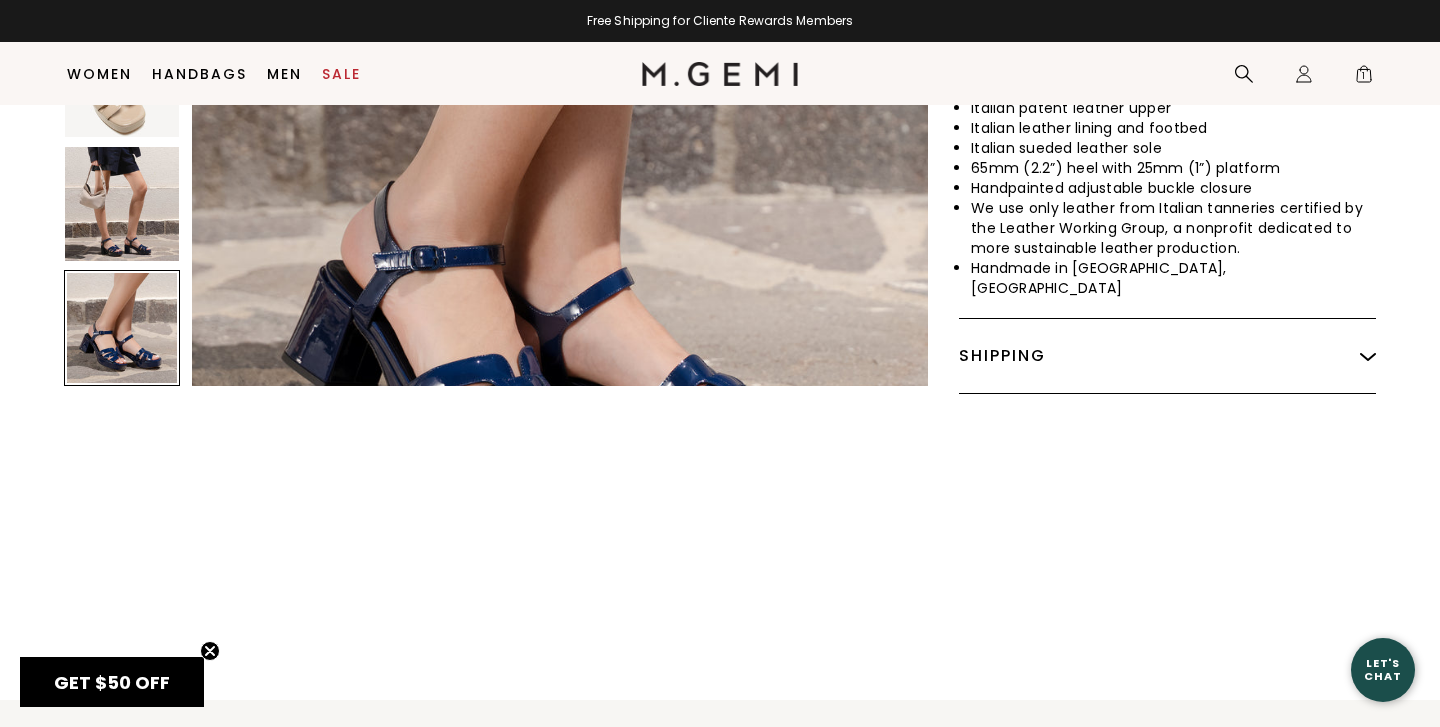click at bounding box center (122, 204) 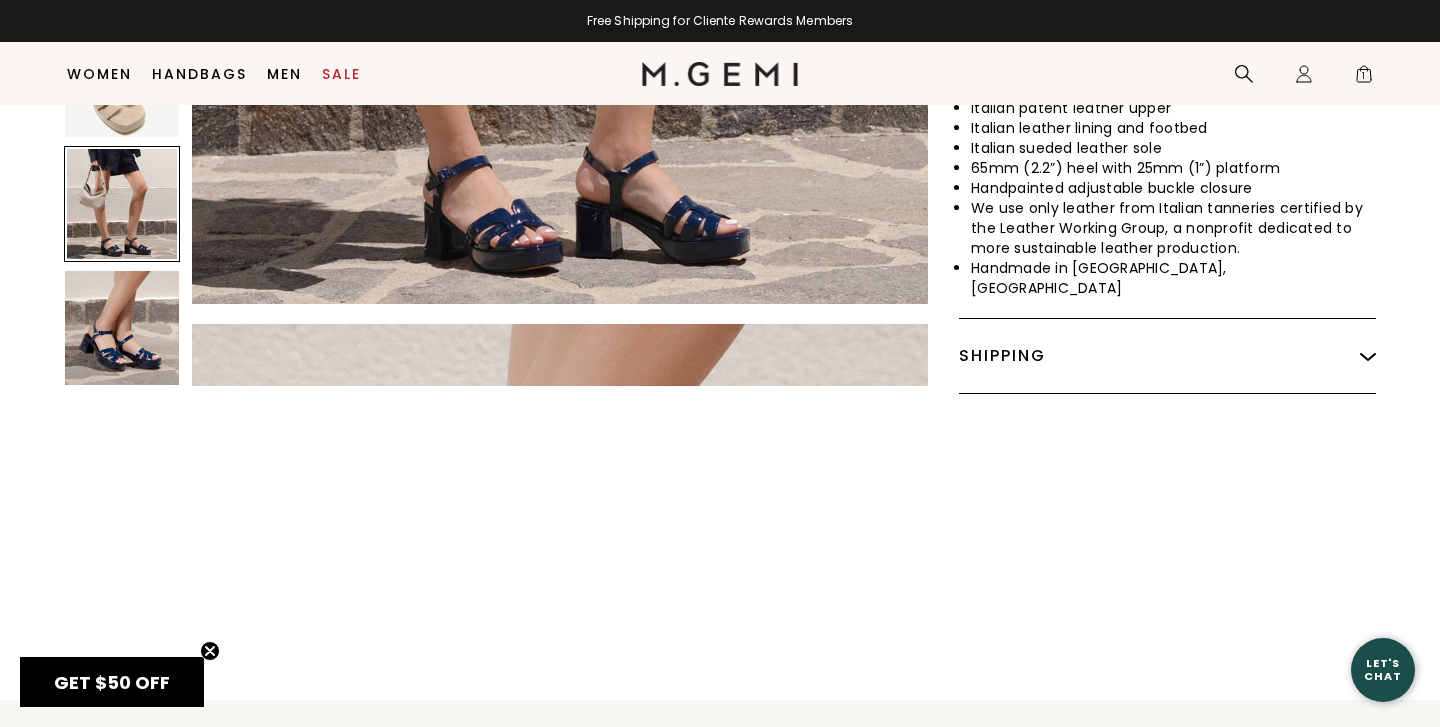 scroll, scrollTop: 3027, scrollLeft: 0, axis: vertical 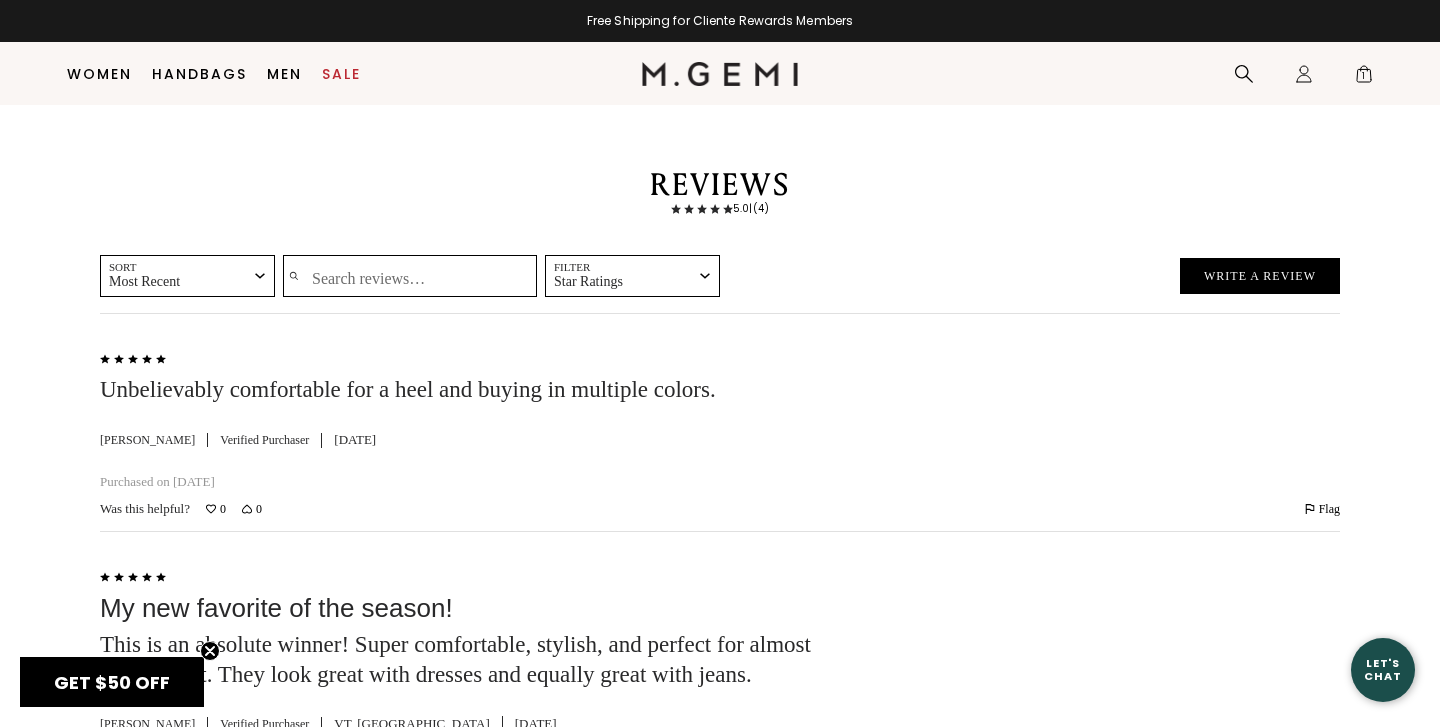 click at bounding box center (1224, -236) 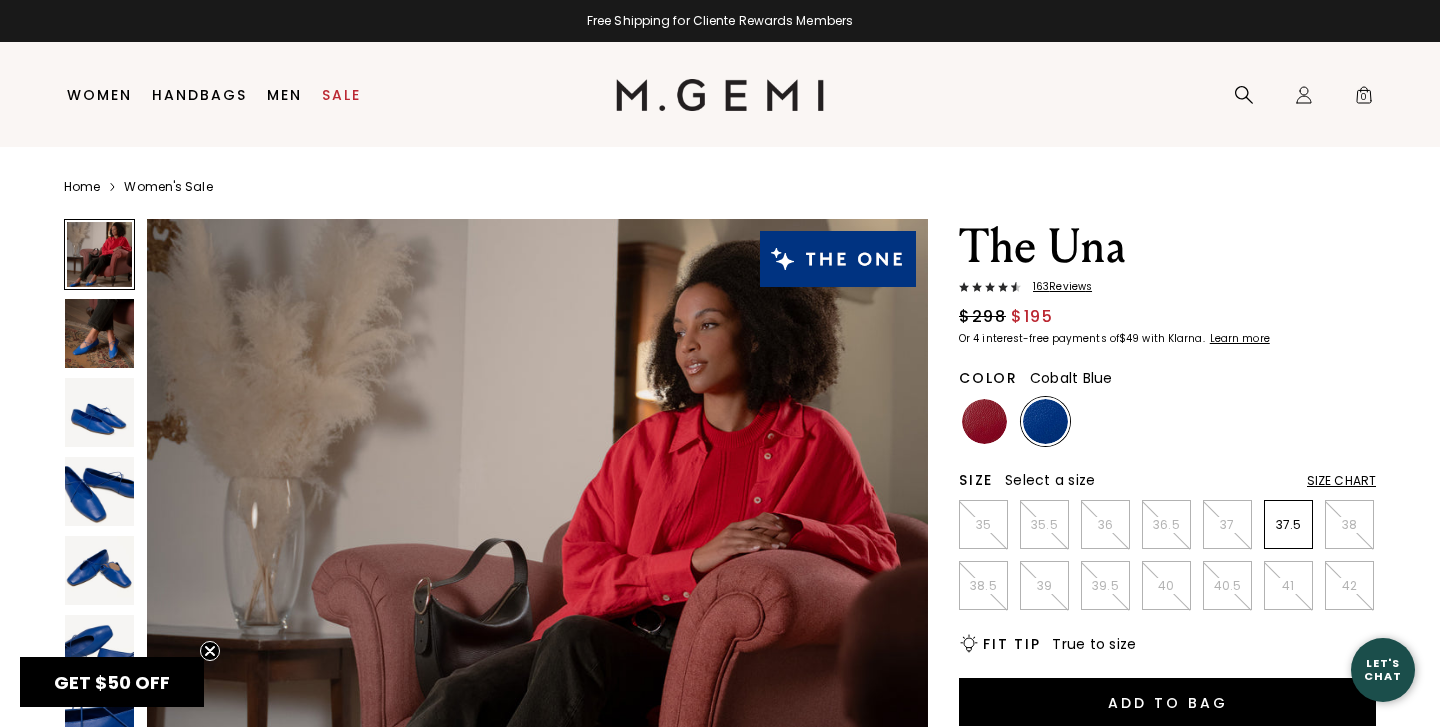 scroll, scrollTop: 0, scrollLeft: 0, axis: both 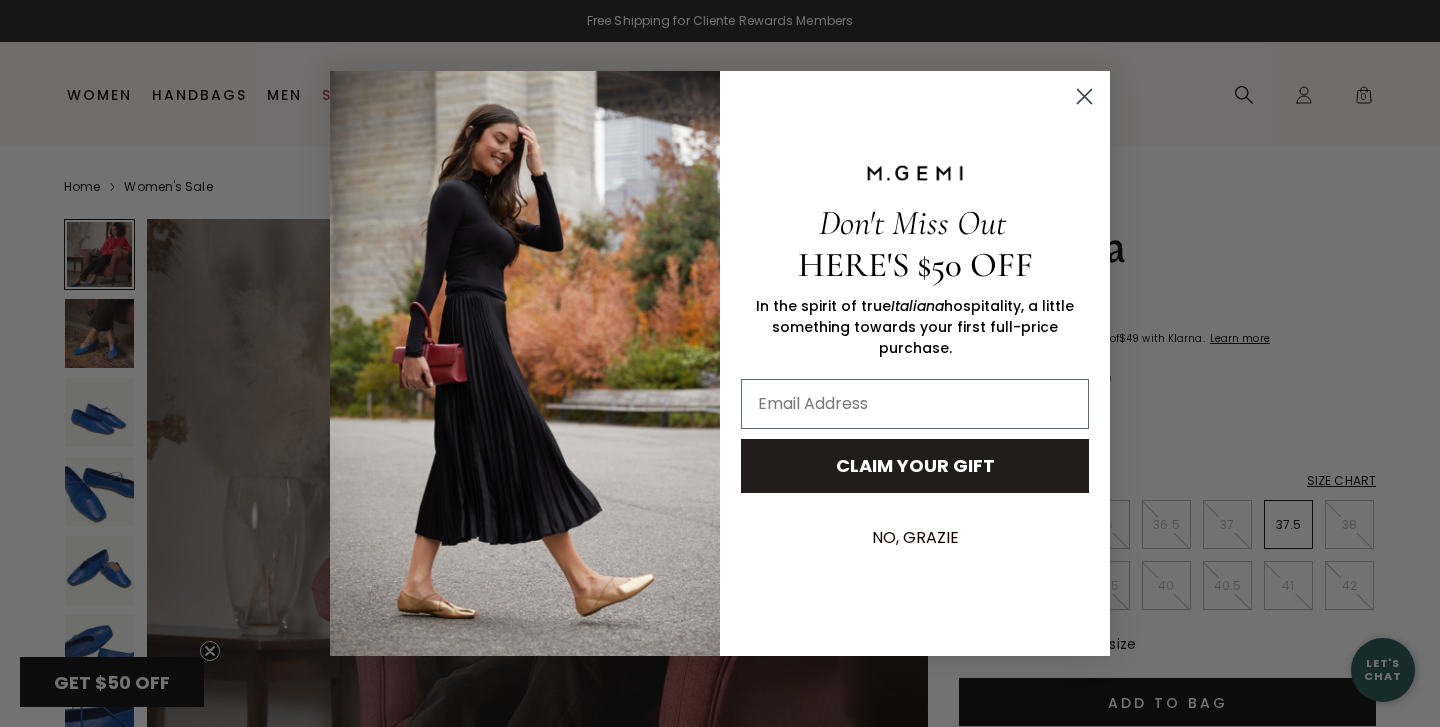 click 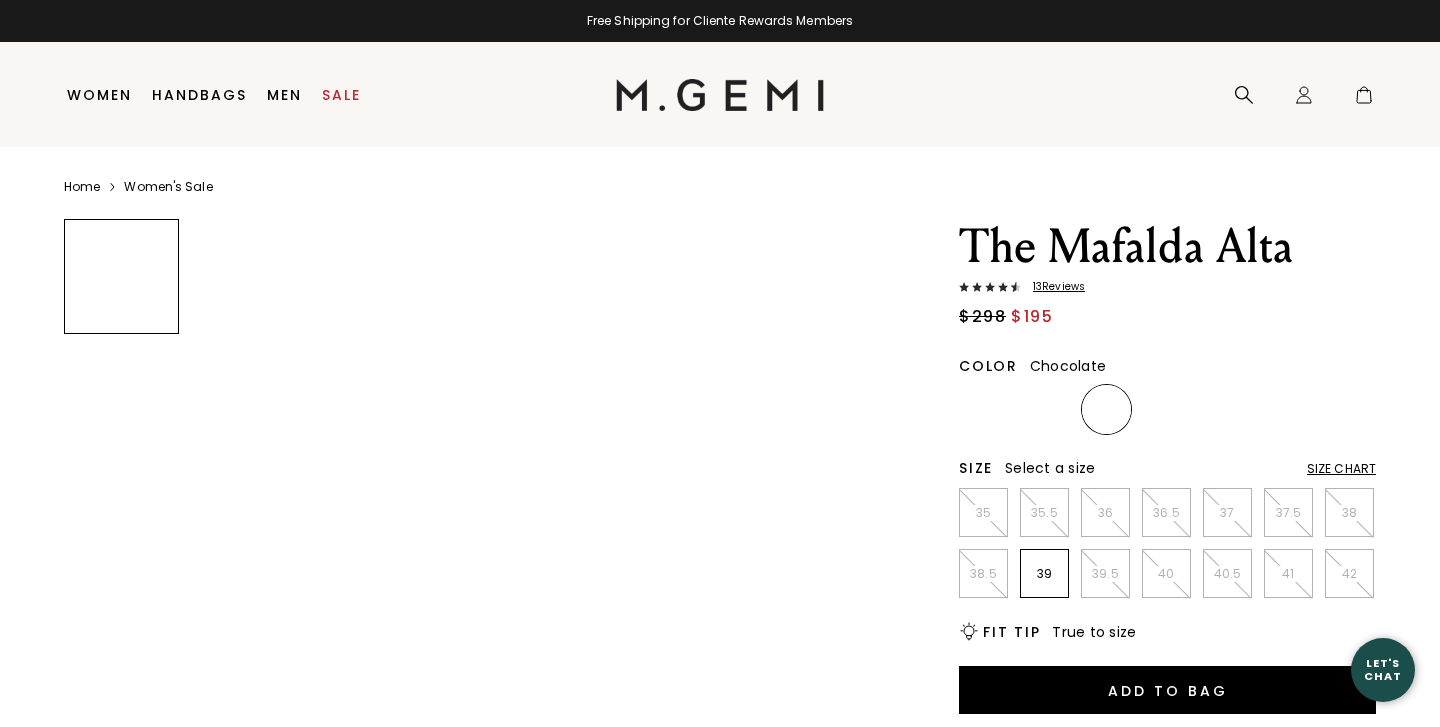 scroll, scrollTop: 0, scrollLeft: 0, axis: both 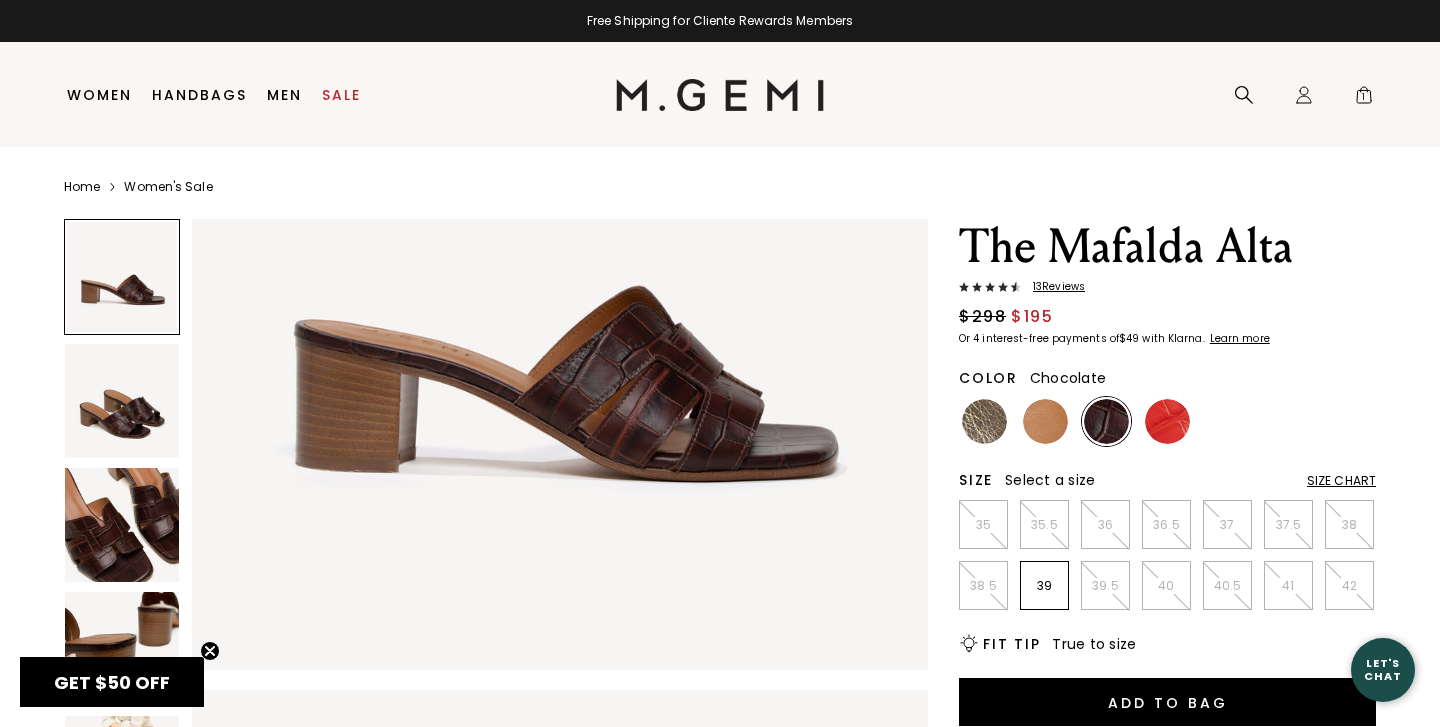 click at bounding box center (122, 525) 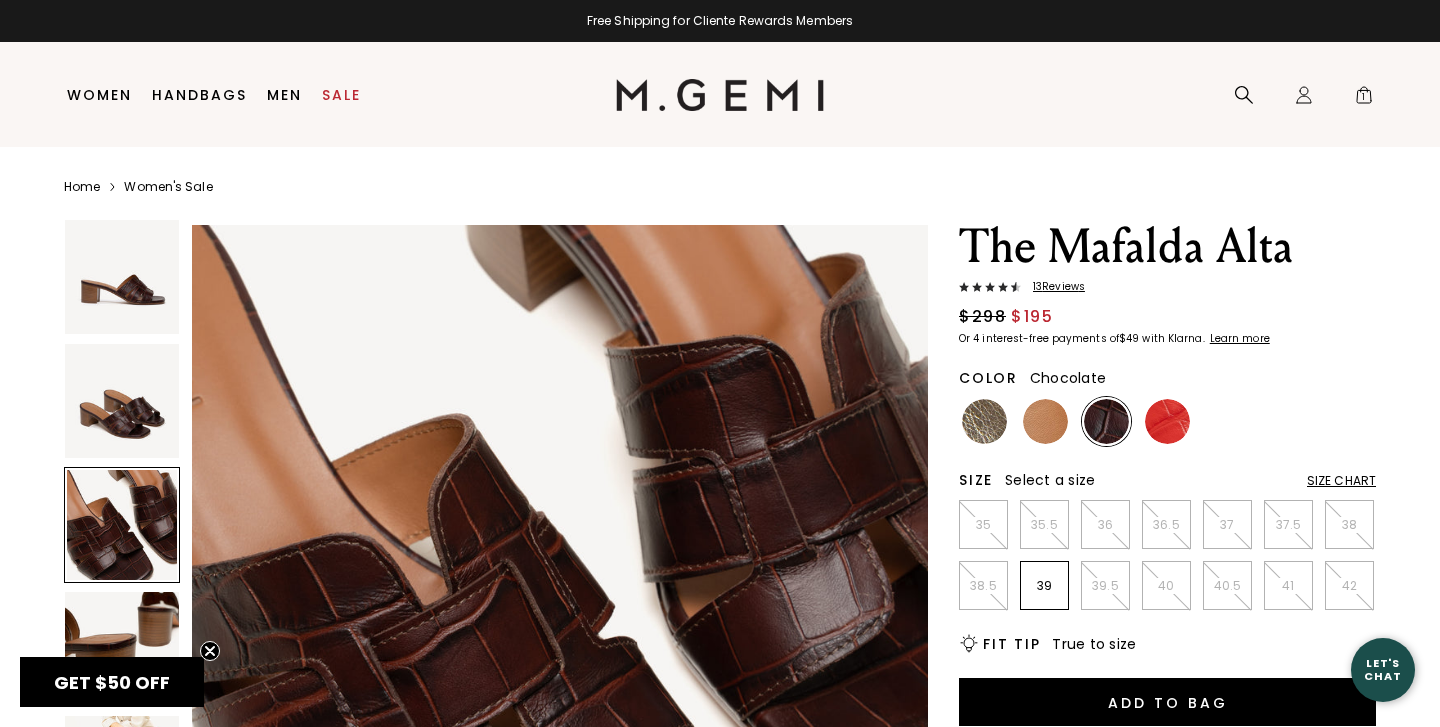scroll, scrollTop: 1512, scrollLeft: 0, axis: vertical 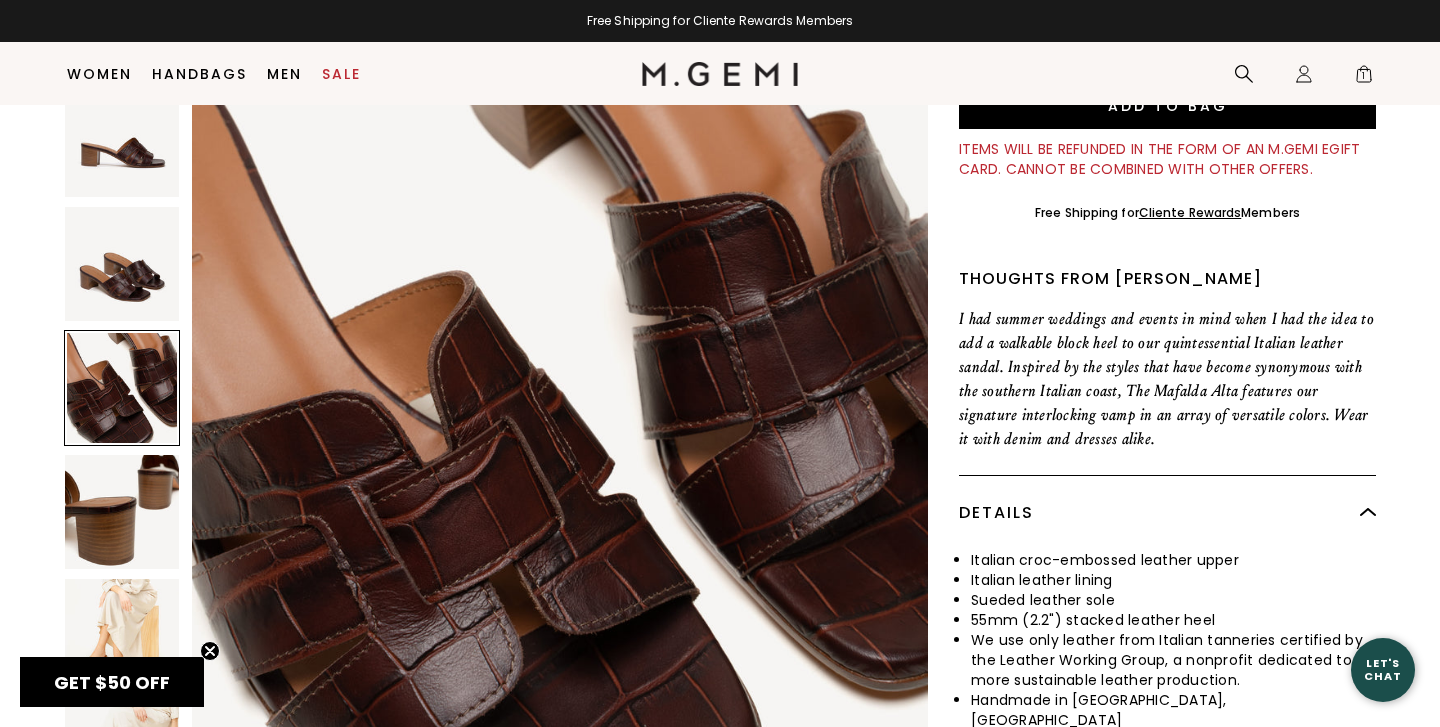 click at bounding box center (122, 636) 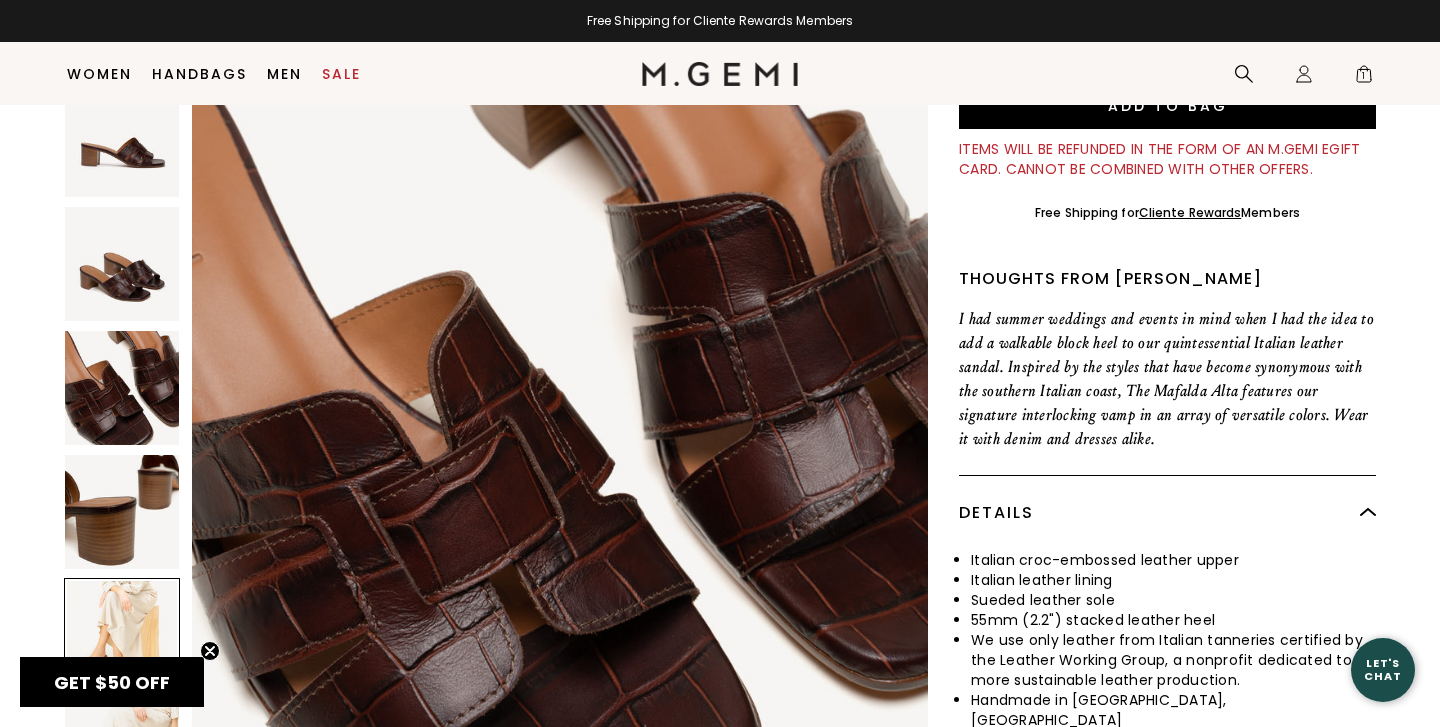 scroll, scrollTop: 1865, scrollLeft: 0, axis: vertical 